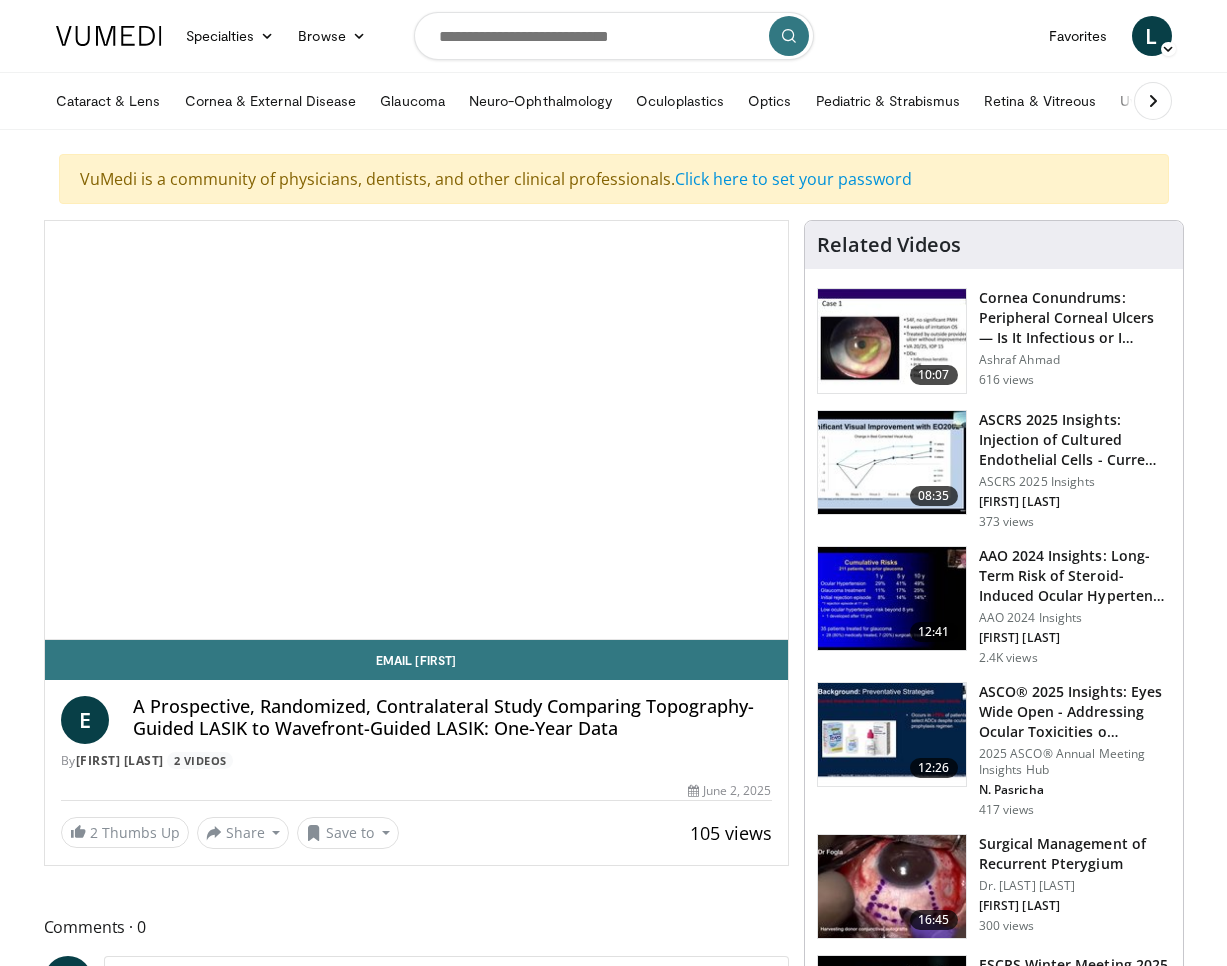 scroll, scrollTop: 0, scrollLeft: 0, axis: both 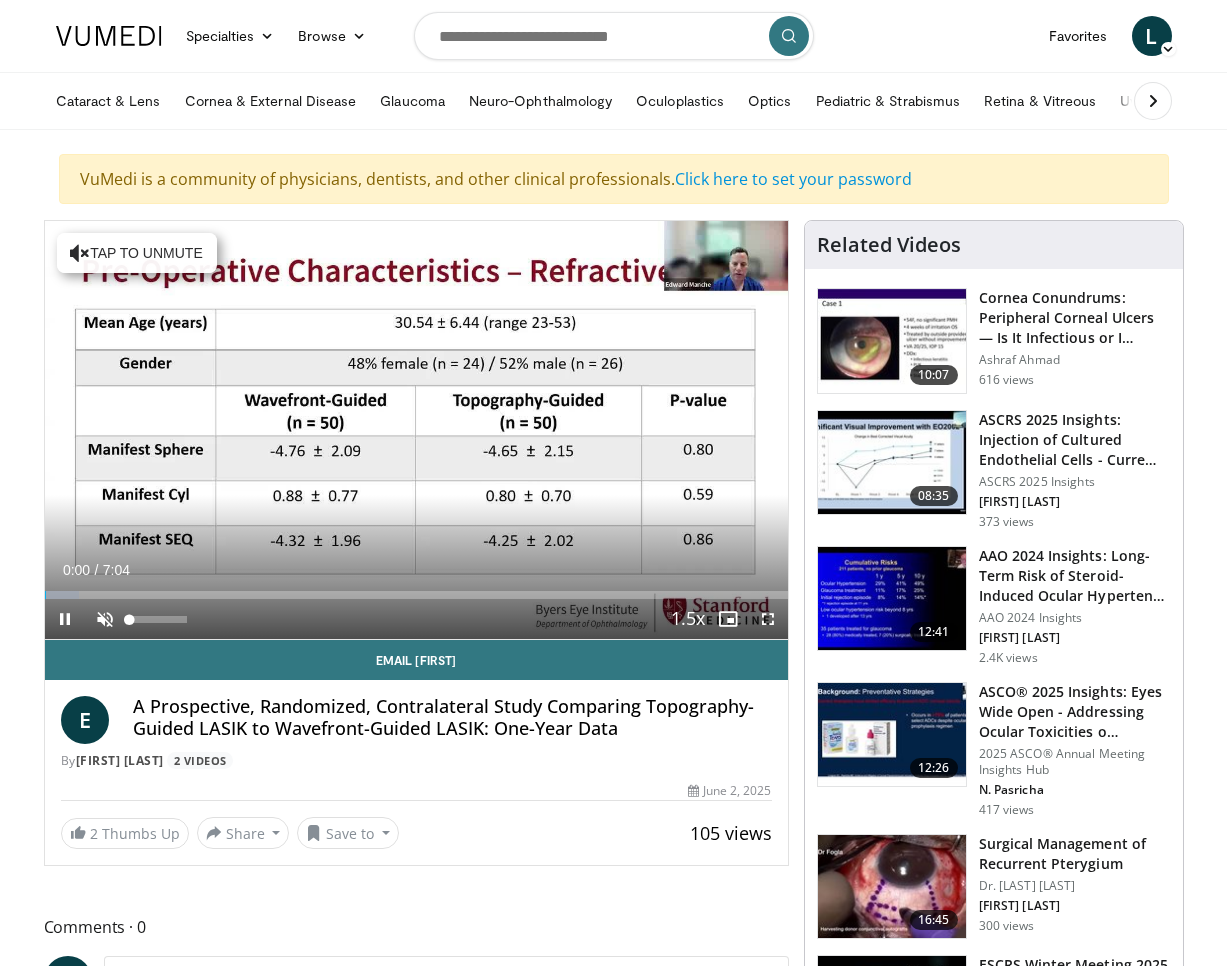 click at bounding box center (105, 619) 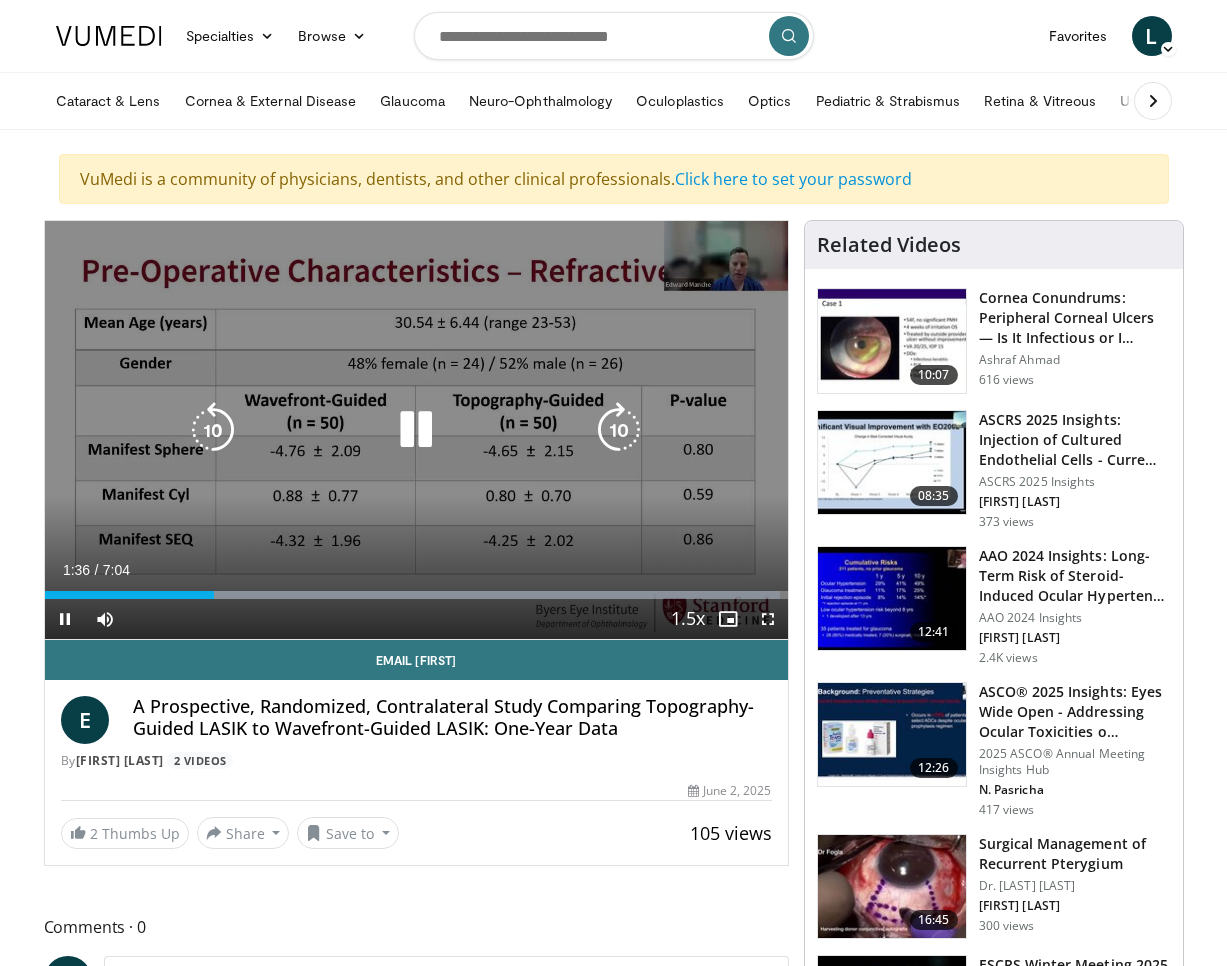 click at bounding box center [619, 430] 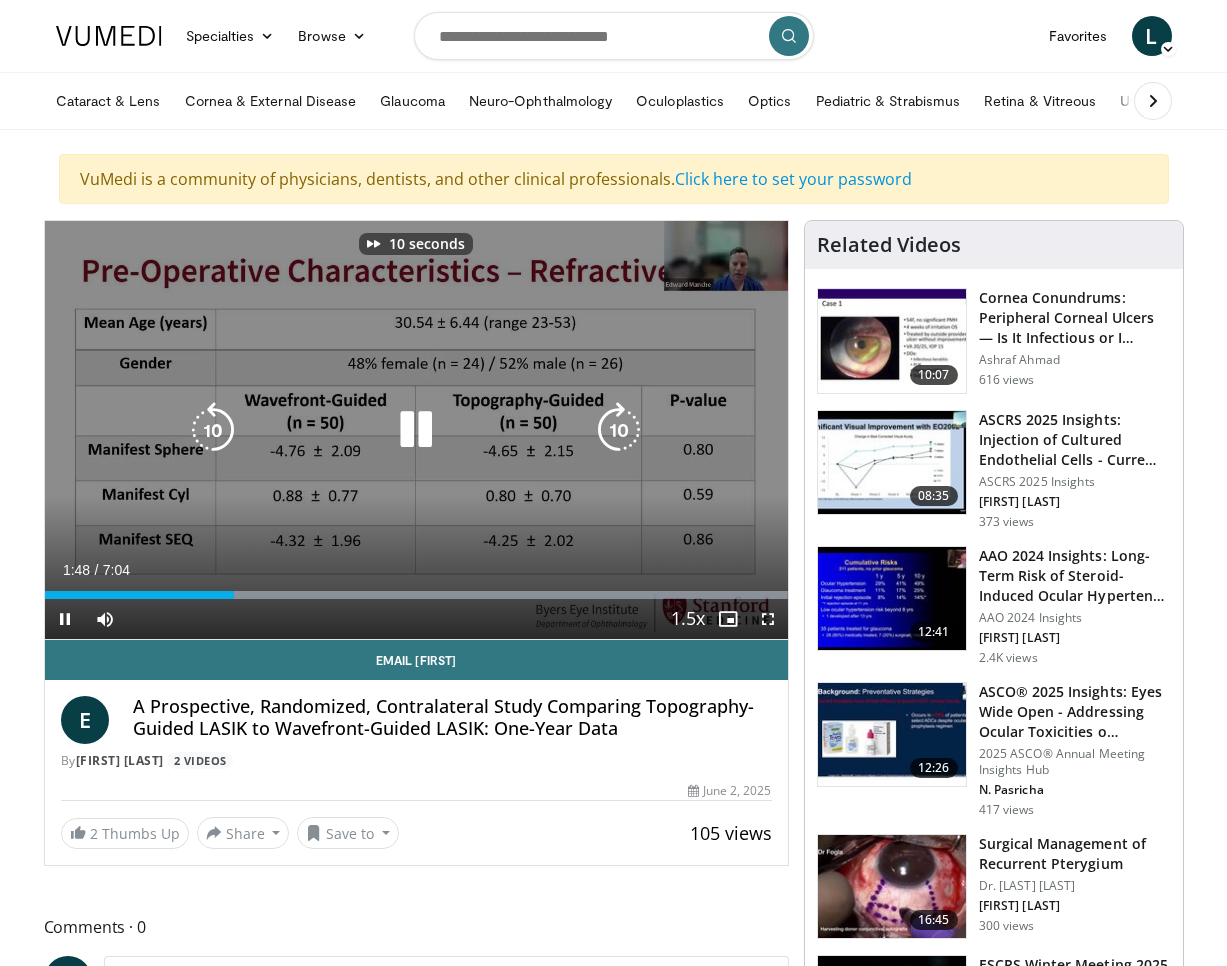 click at bounding box center (619, 430) 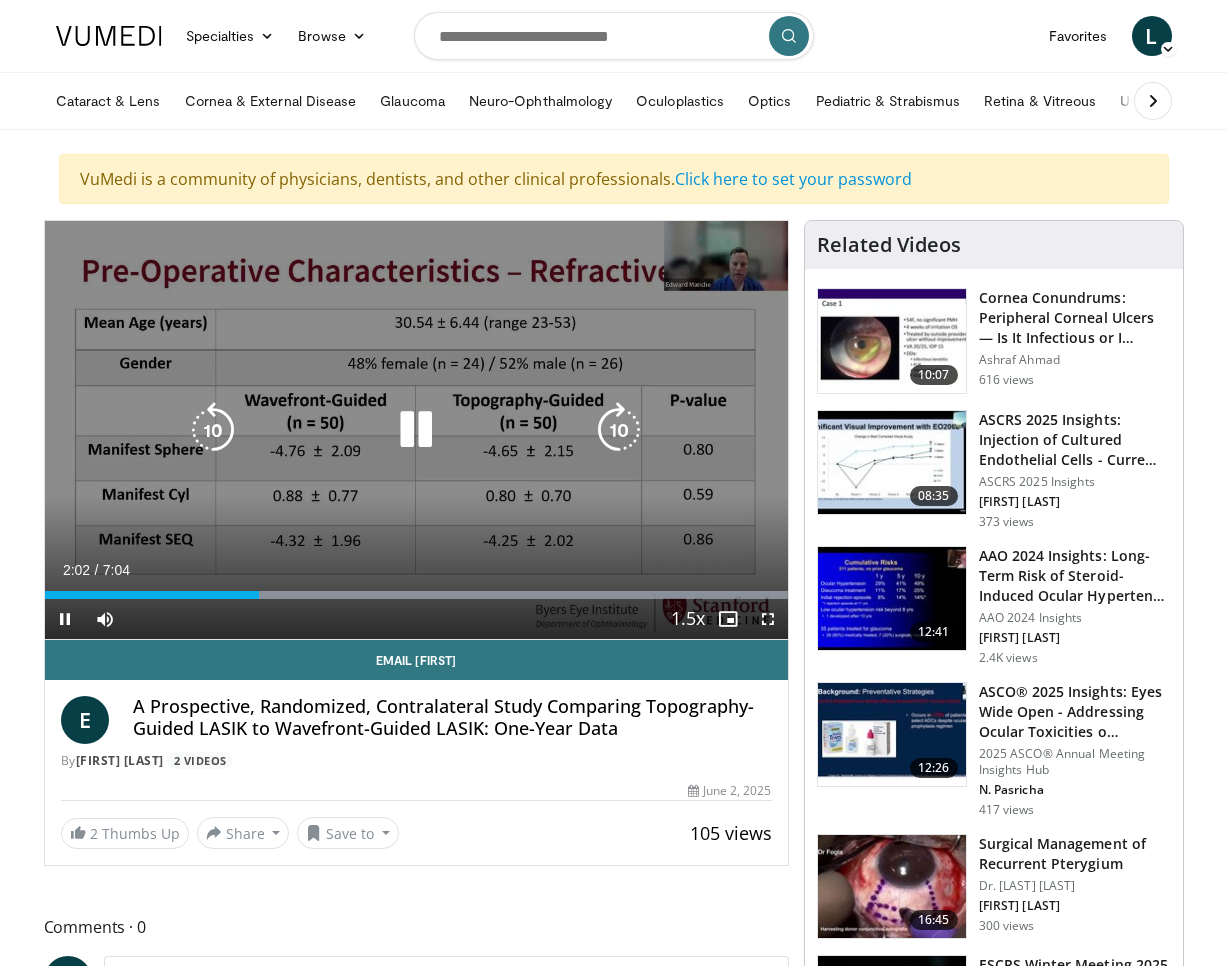 click at bounding box center (619, 430) 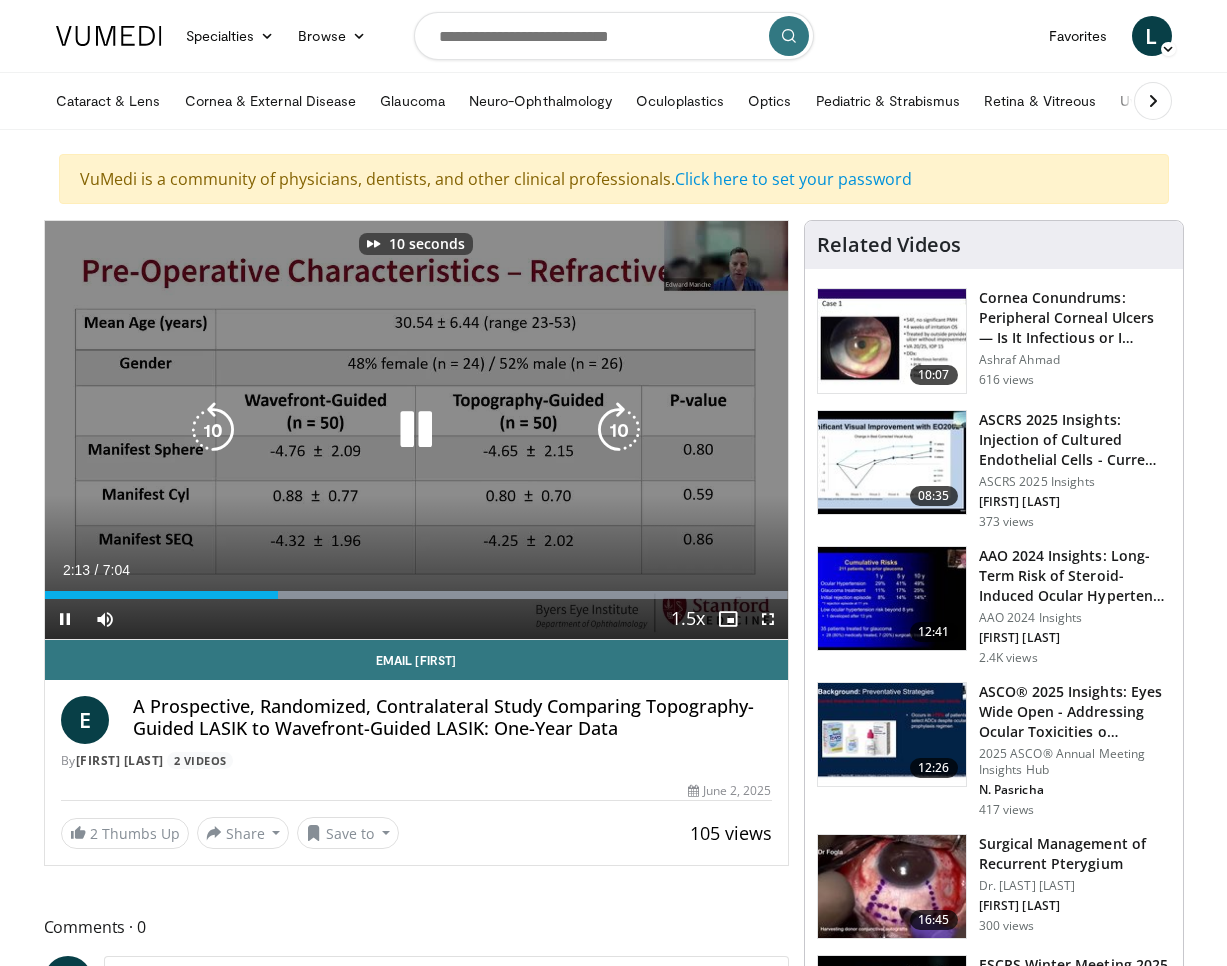 click at bounding box center [619, 430] 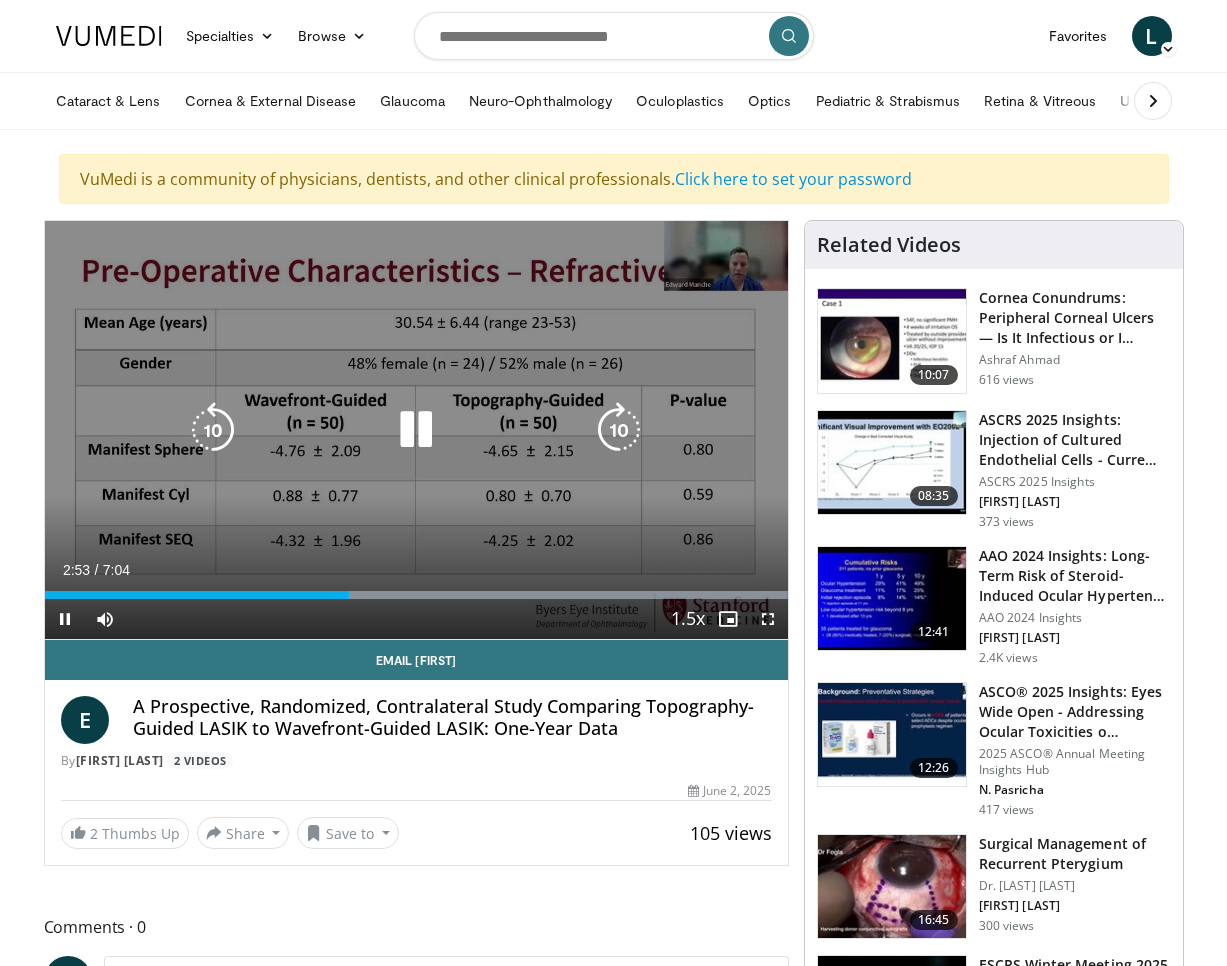 click at bounding box center [619, 430] 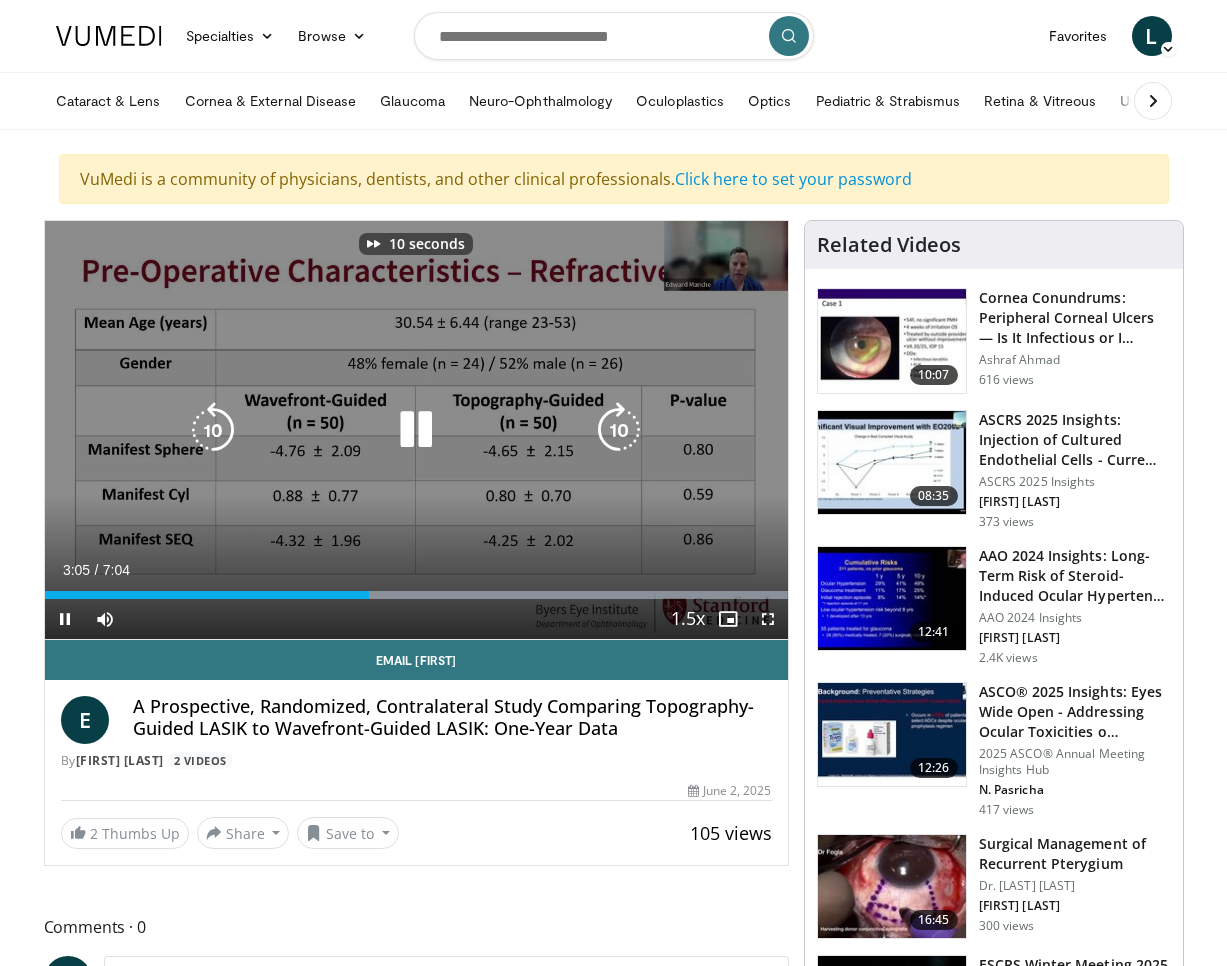 click at bounding box center (619, 430) 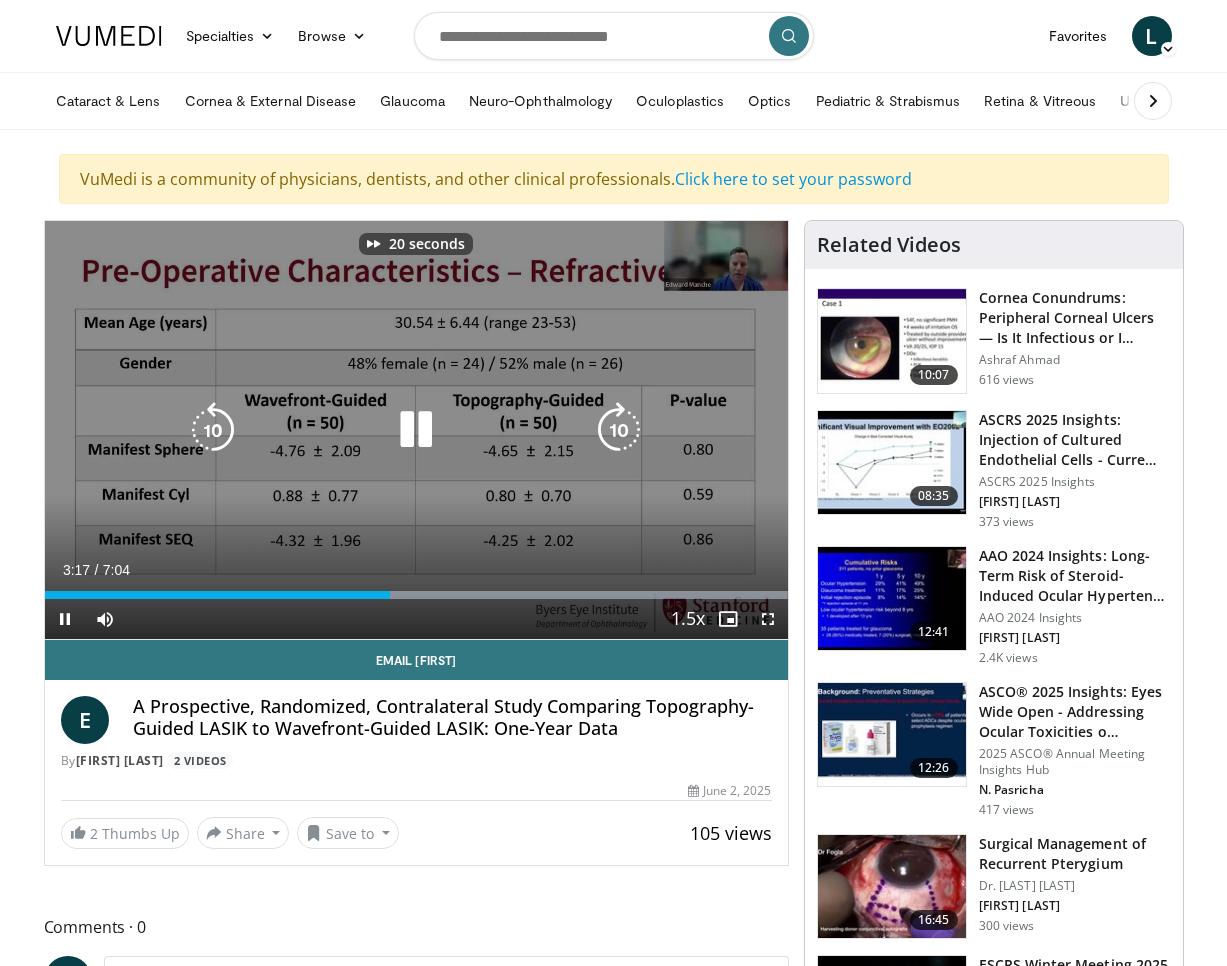 click at bounding box center [619, 430] 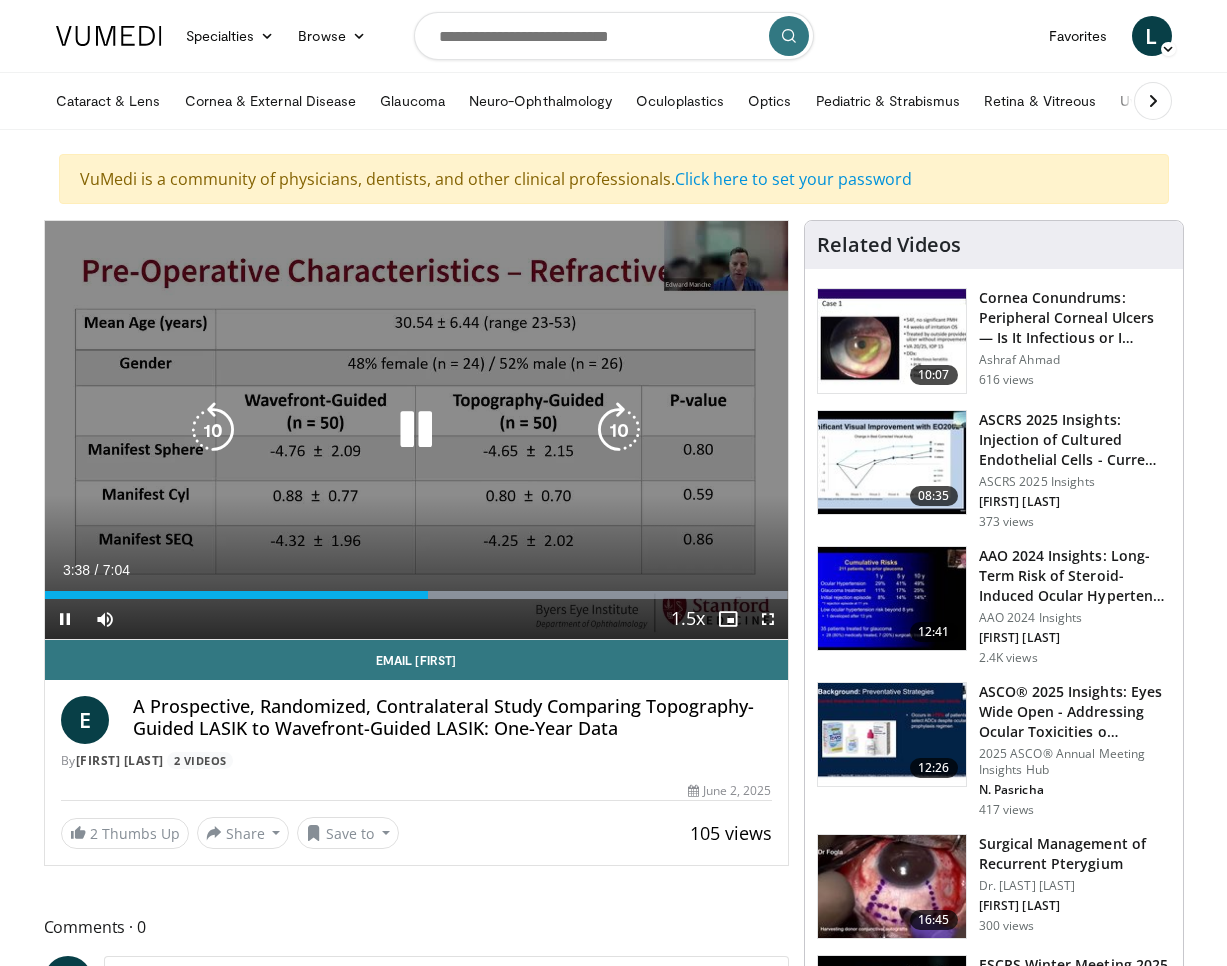 click at bounding box center (619, 430) 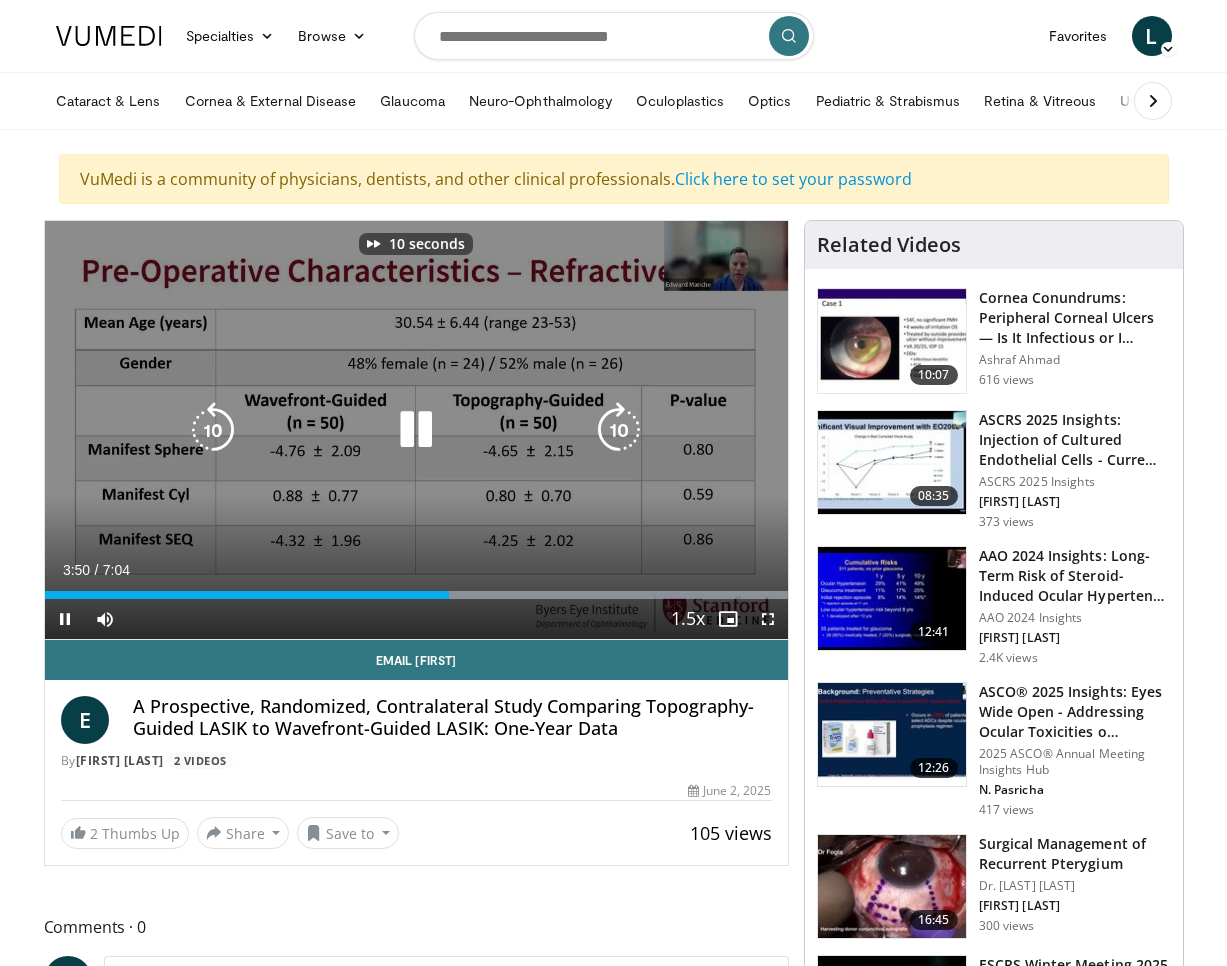click at bounding box center (619, 430) 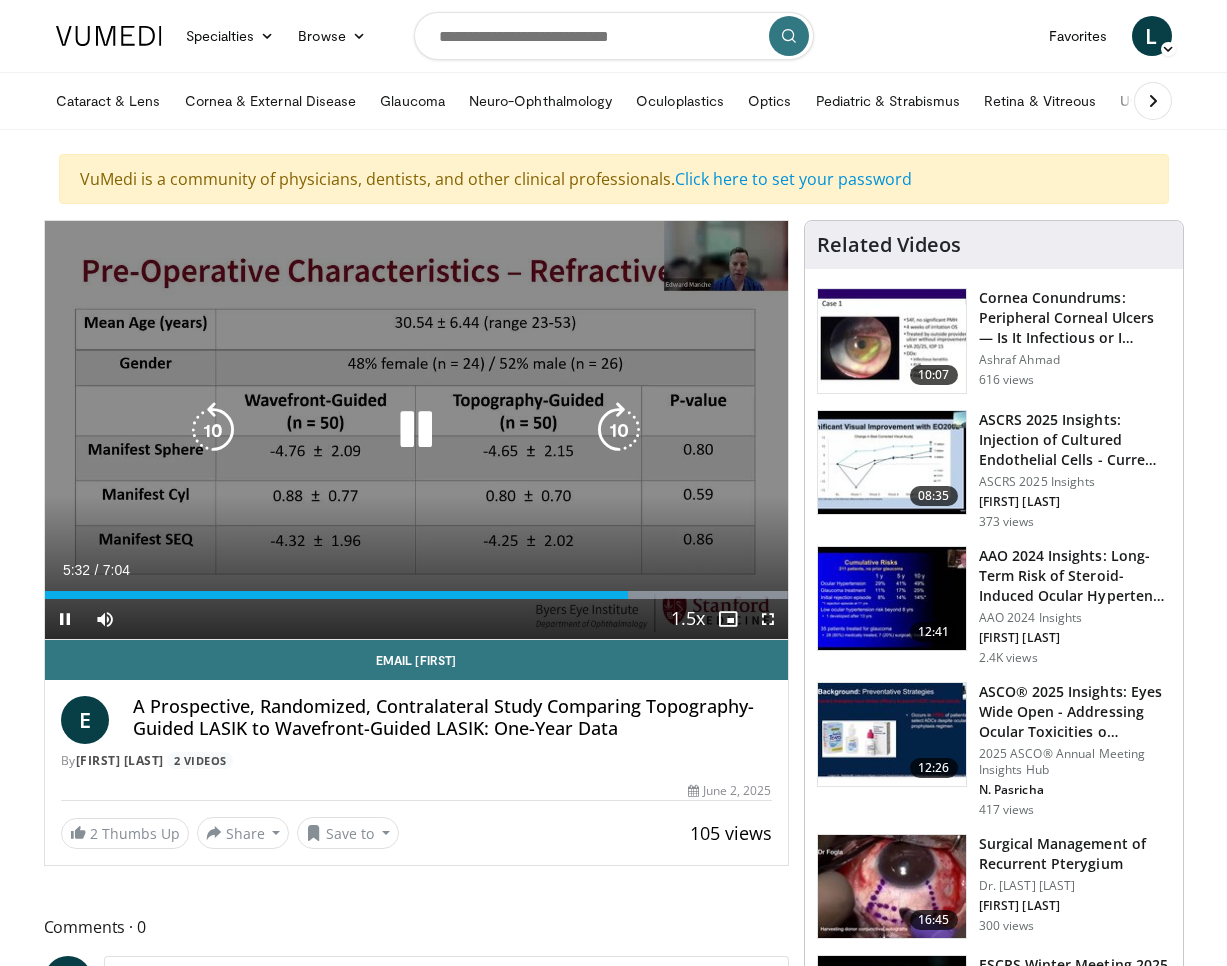 click at bounding box center (619, 430) 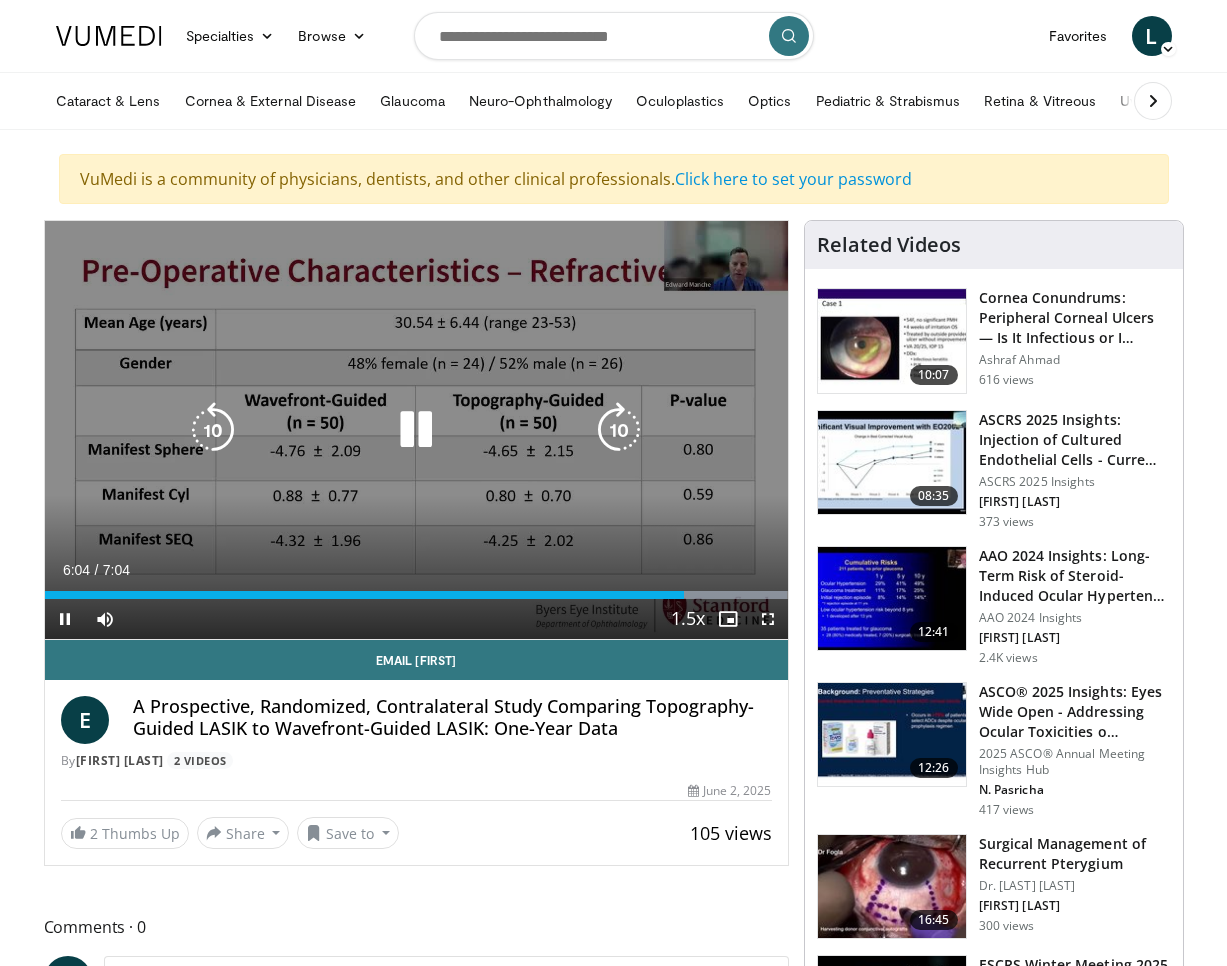 click at bounding box center [619, 430] 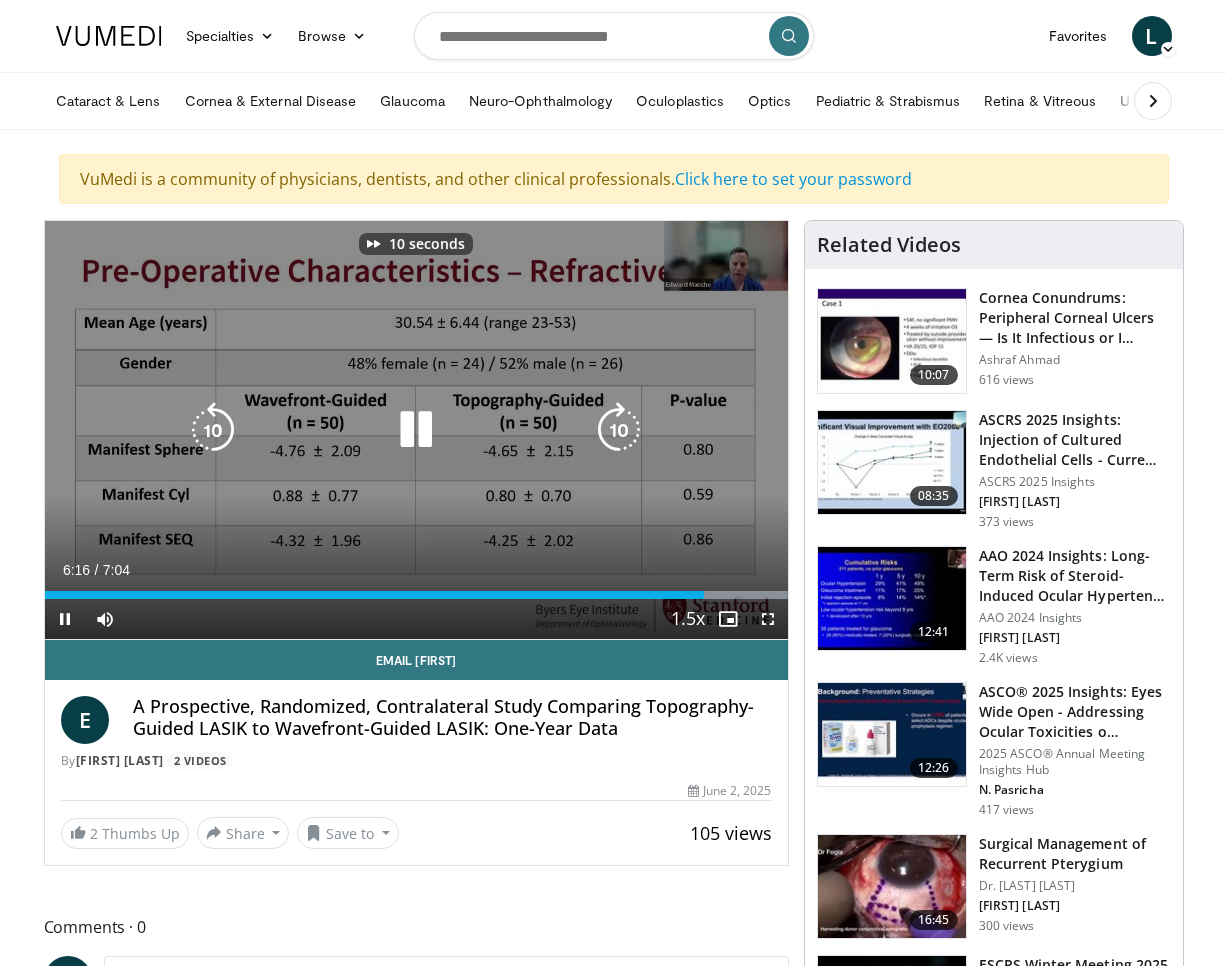click at bounding box center [619, 430] 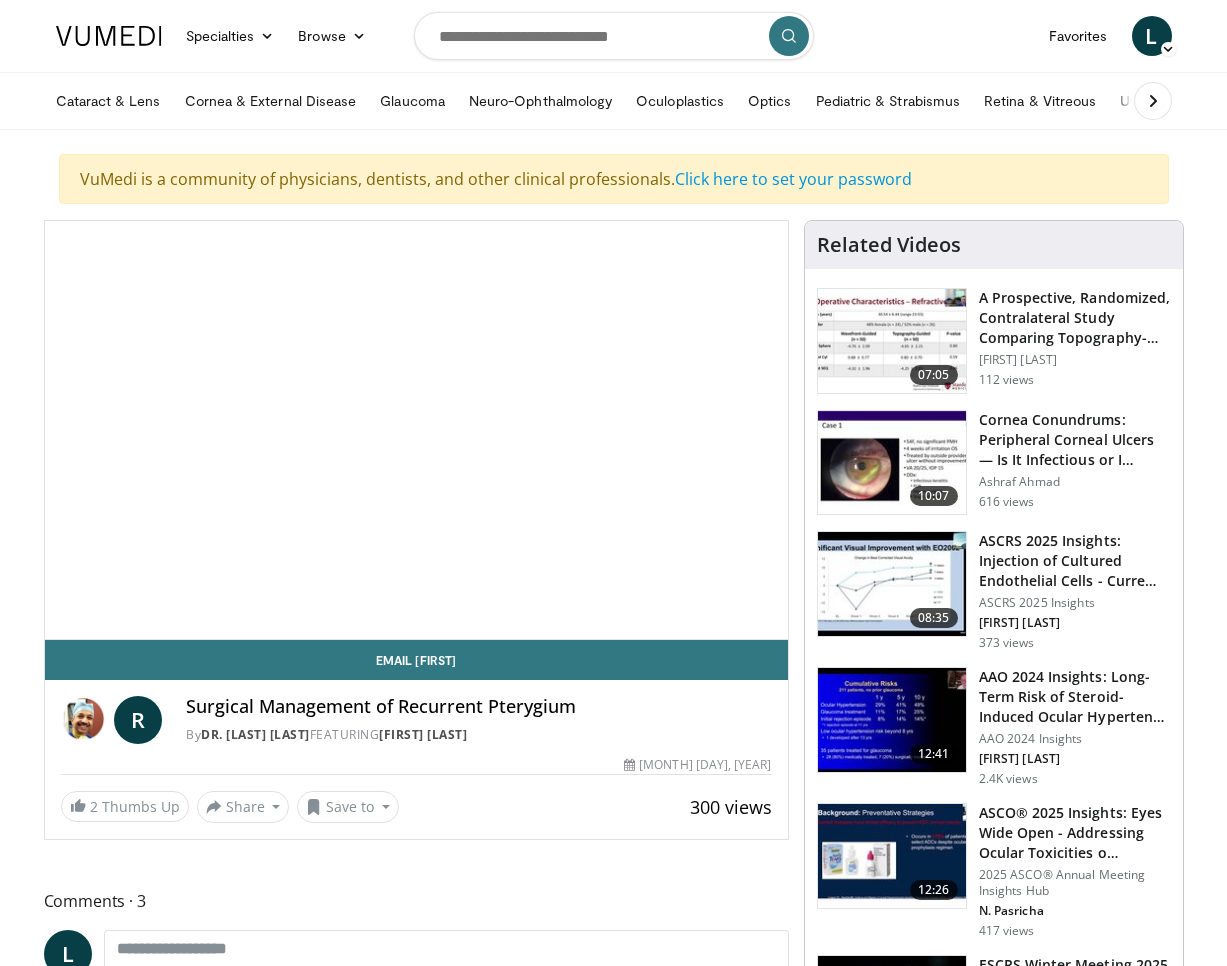 scroll, scrollTop: 0, scrollLeft: 0, axis: both 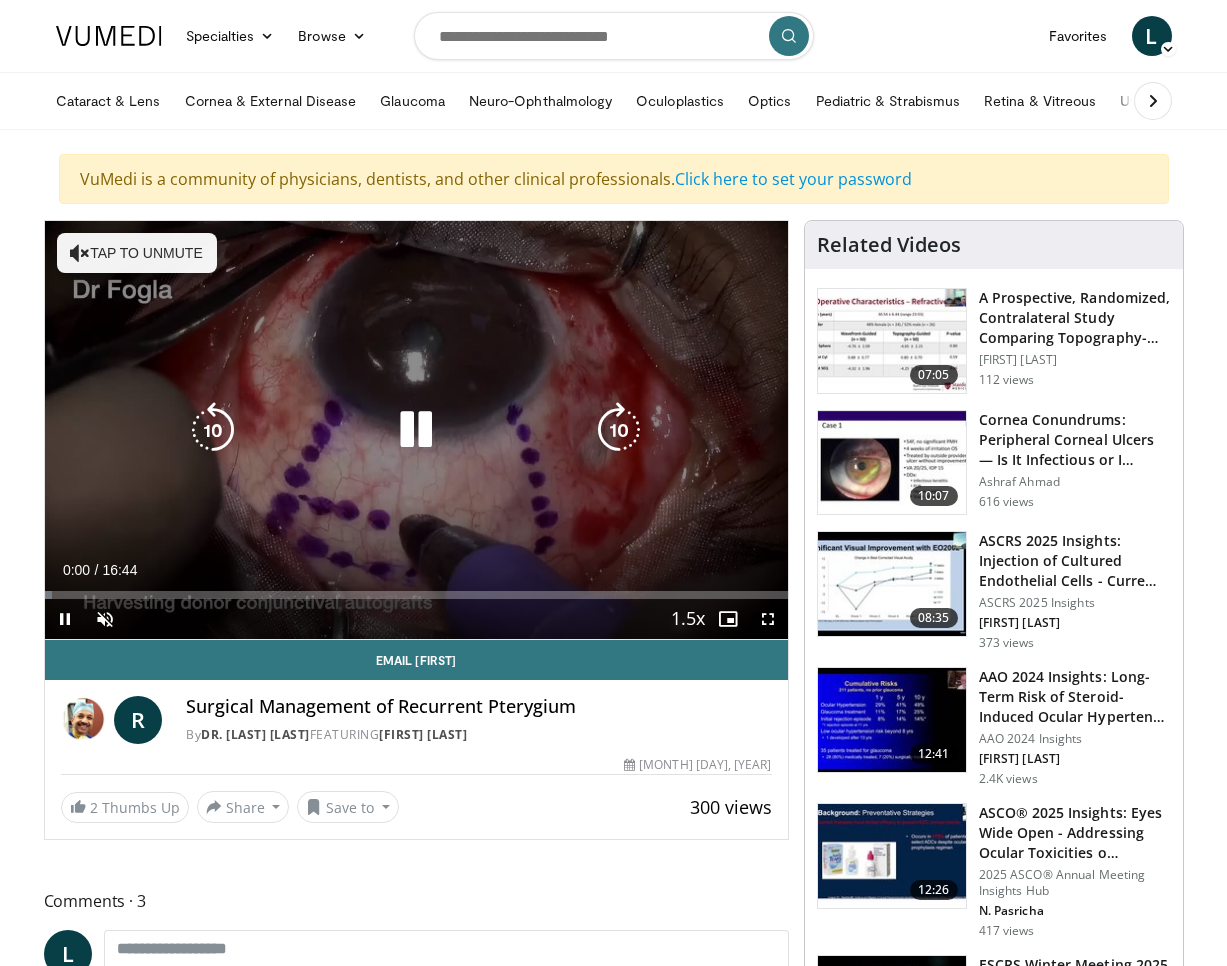 click on "Tap to unmute" at bounding box center [137, 253] 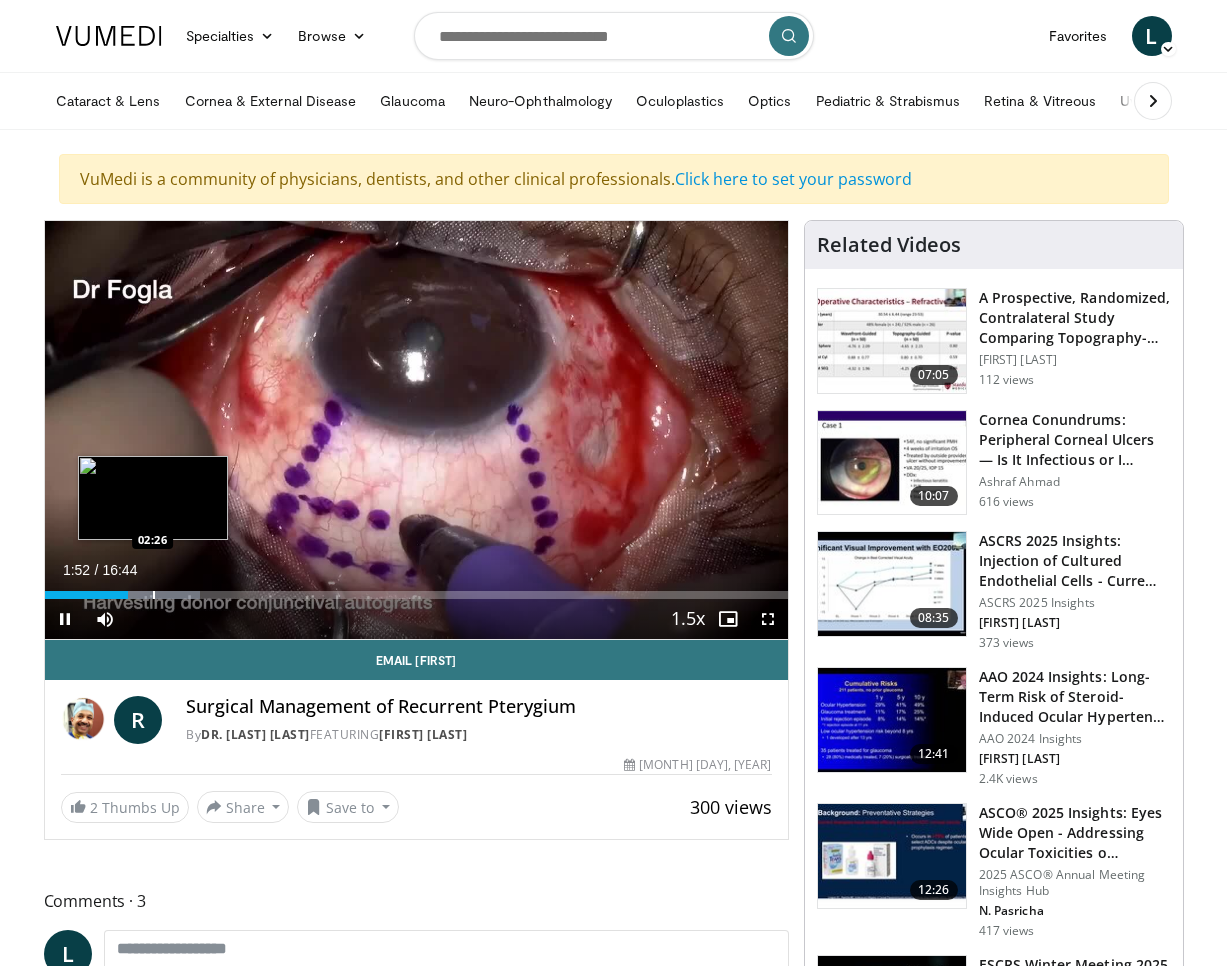 click at bounding box center [154, 595] 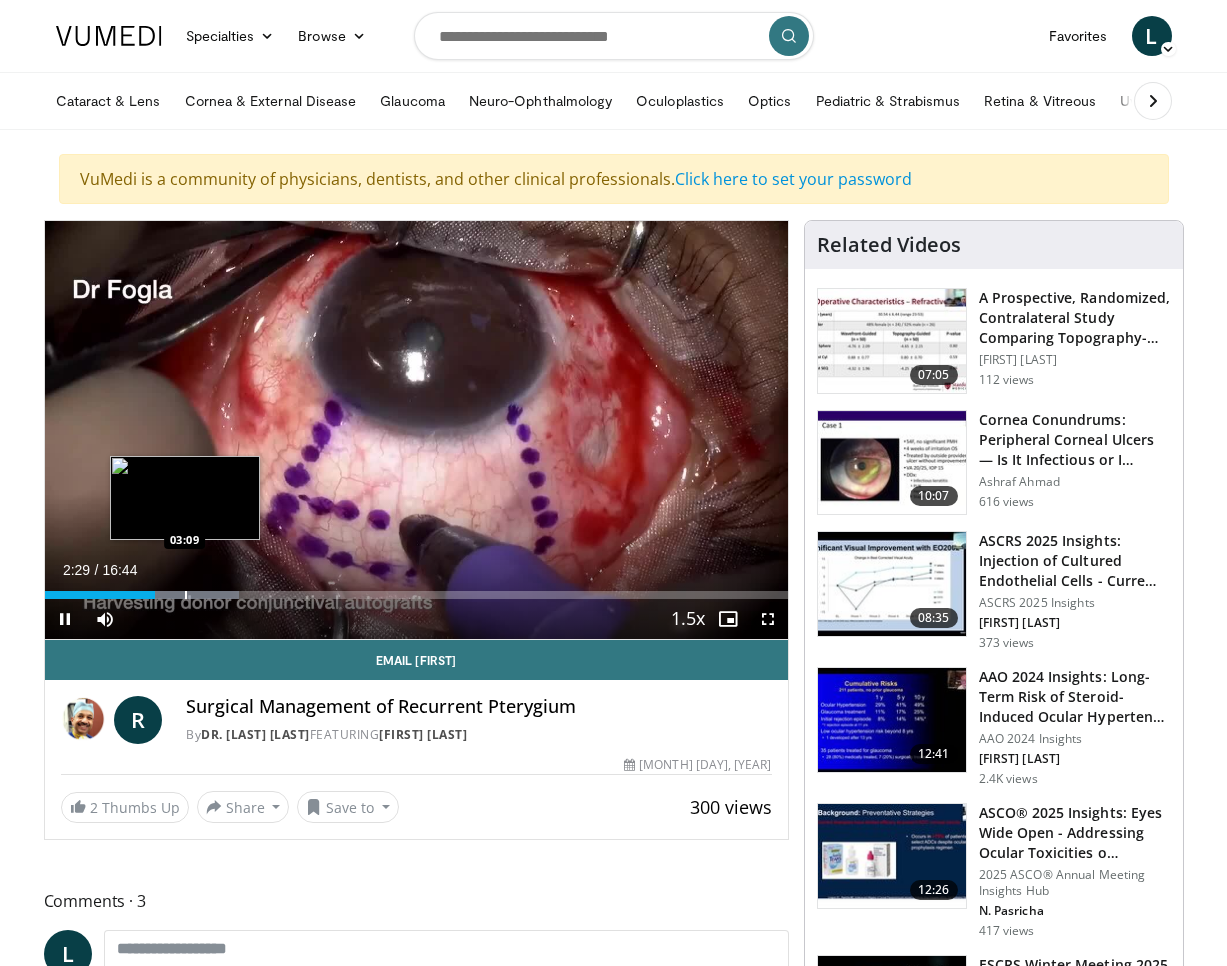click at bounding box center (186, 595) 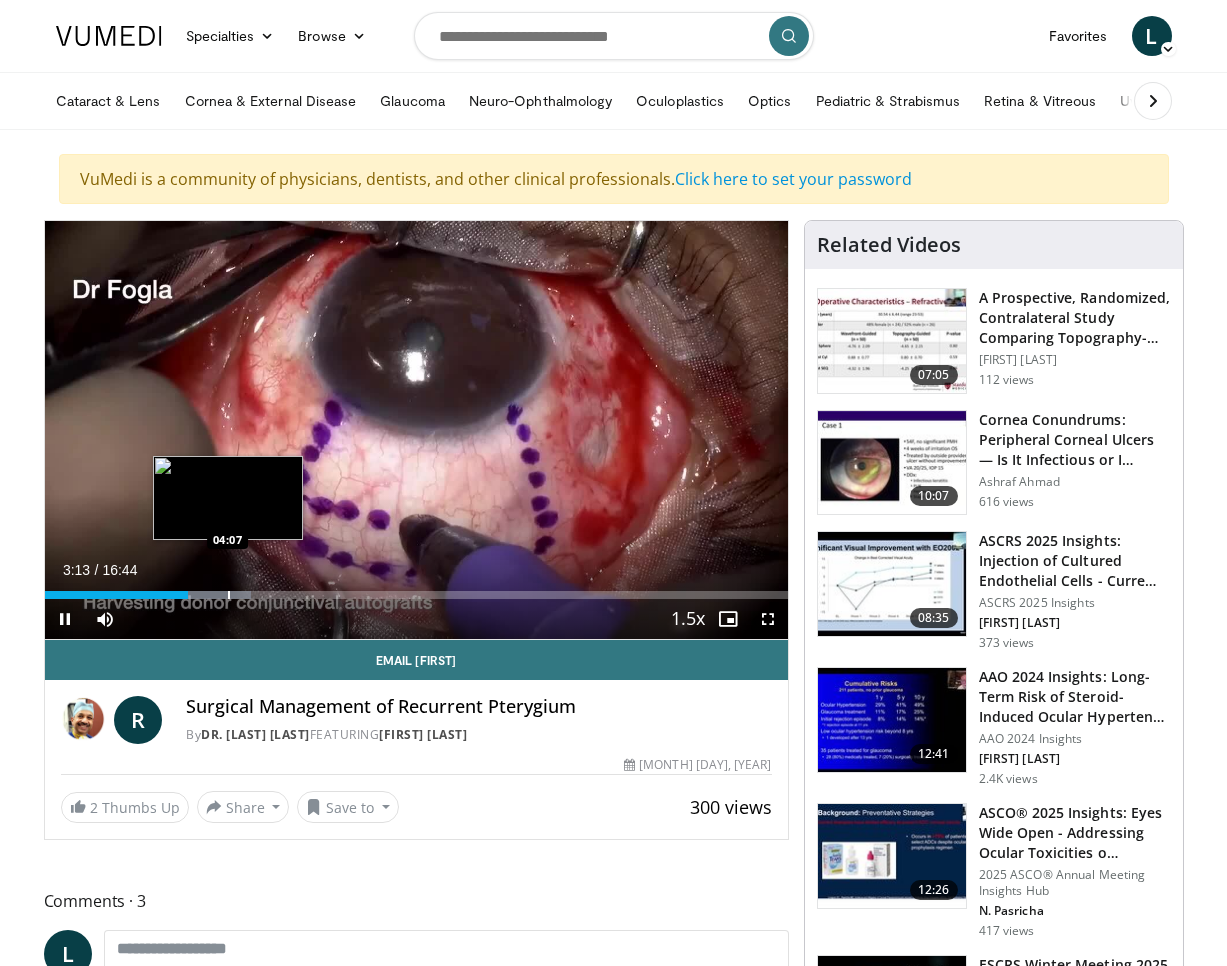 click at bounding box center [229, 595] 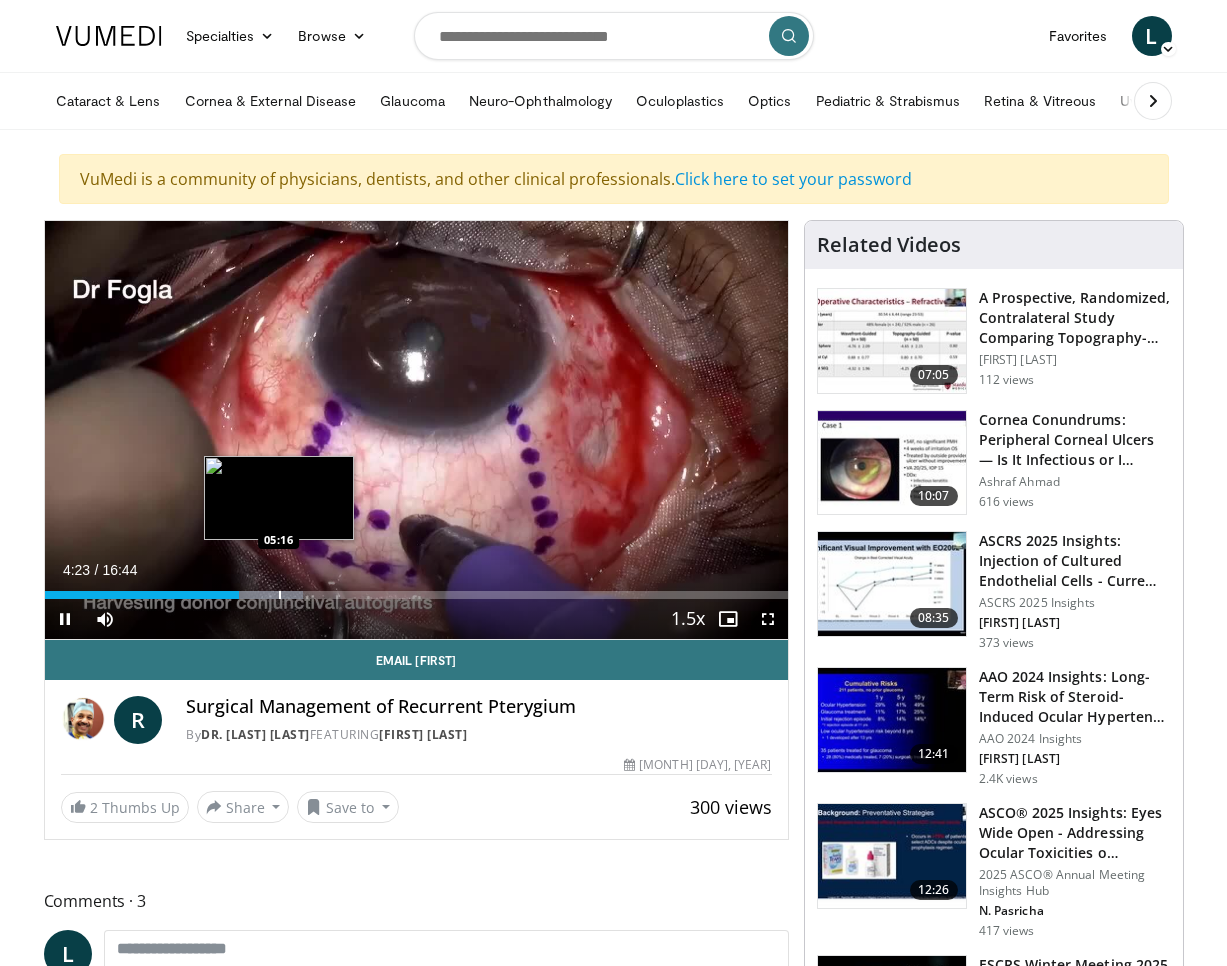 click at bounding box center [280, 595] 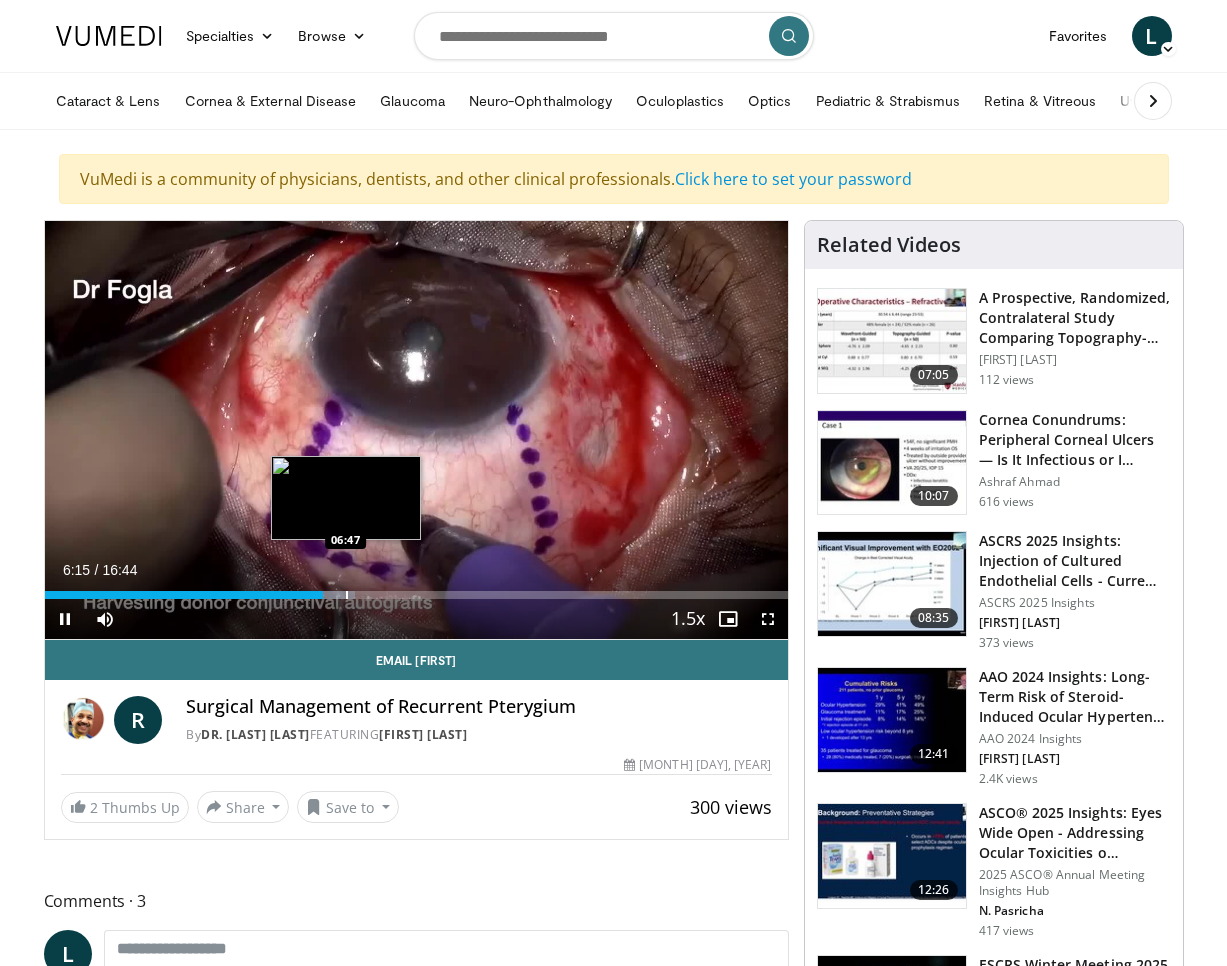 click at bounding box center [347, 595] 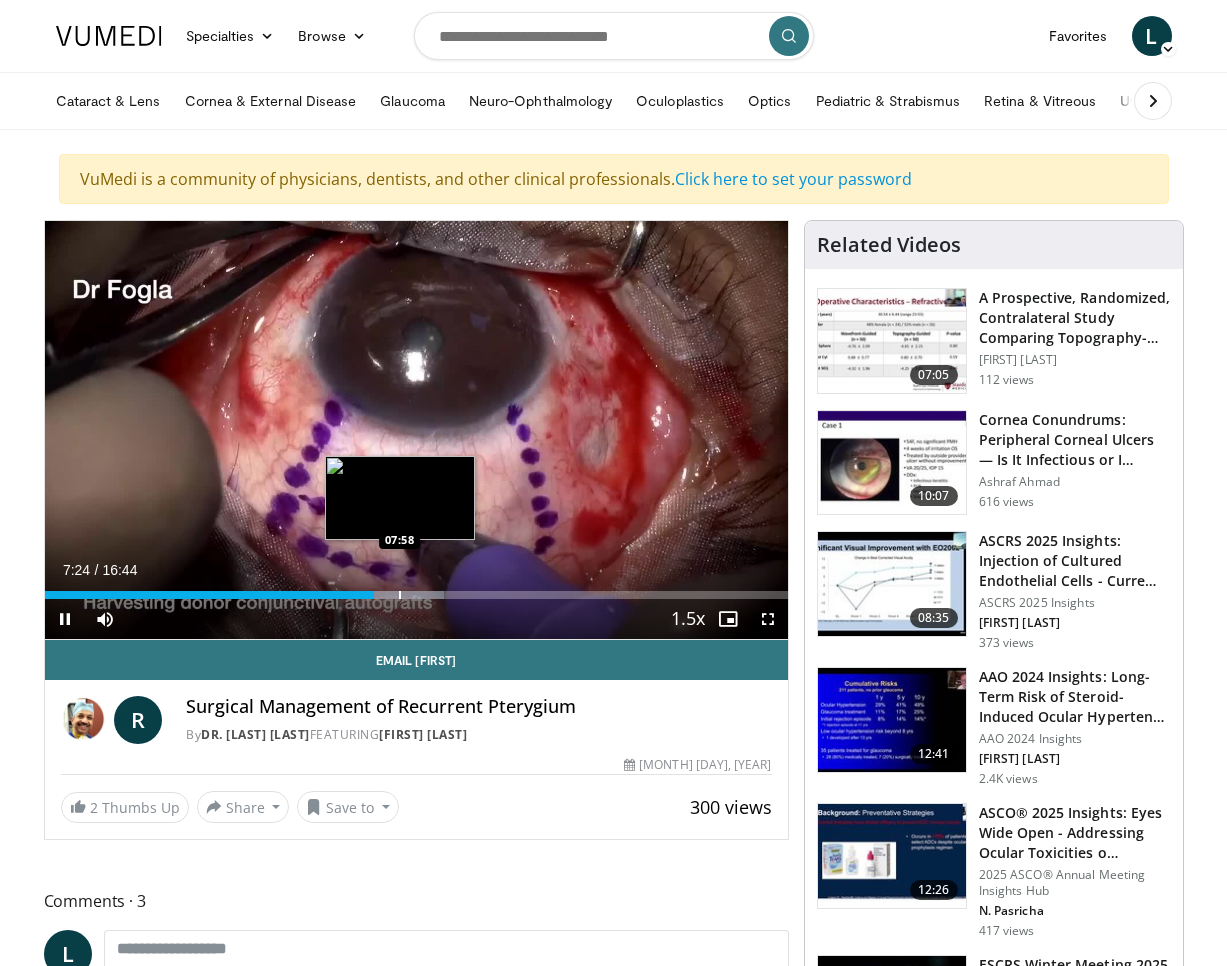 click at bounding box center (400, 595) 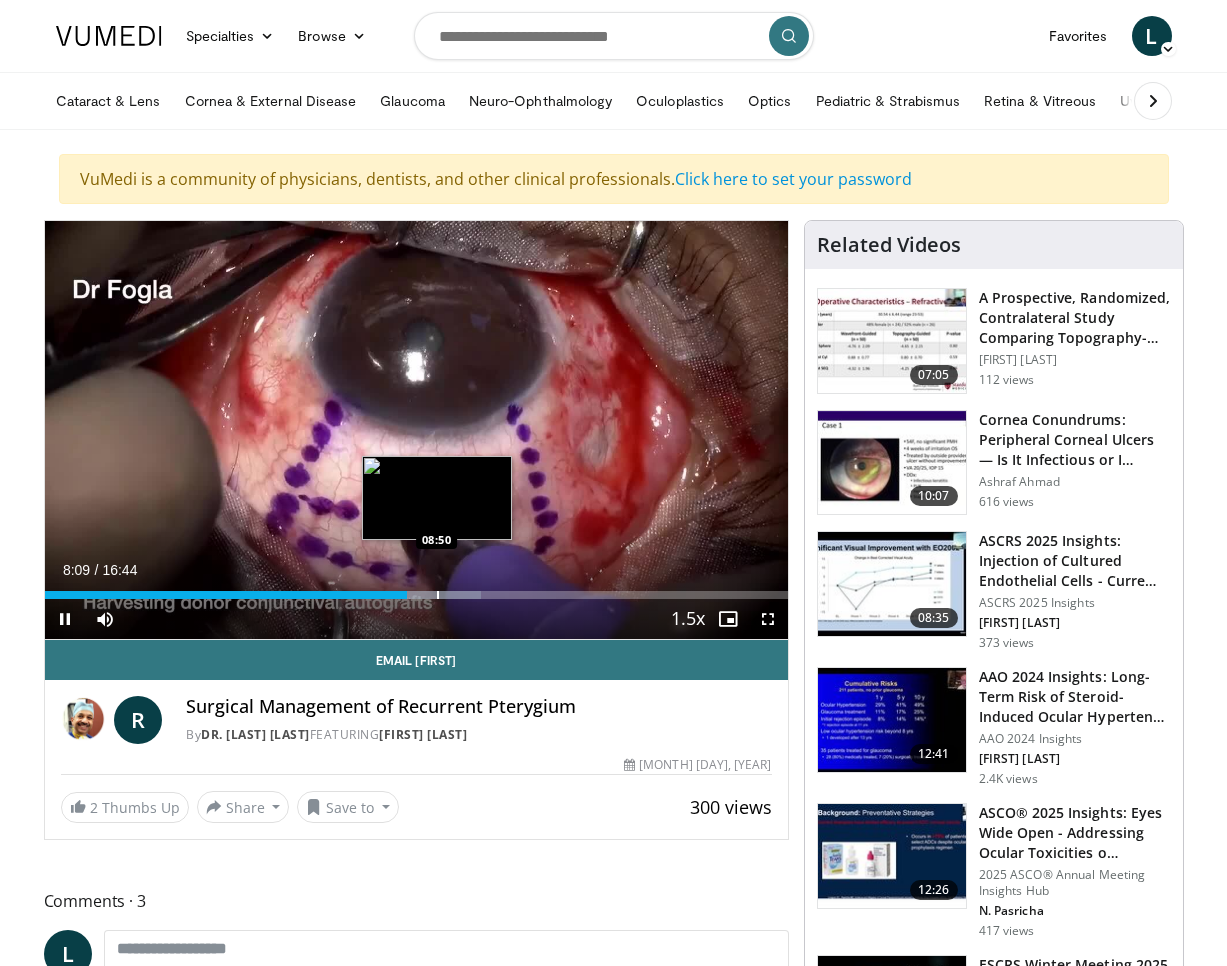 click on "Loaded :  58.73% 08:09 08:50" at bounding box center (416, 589) 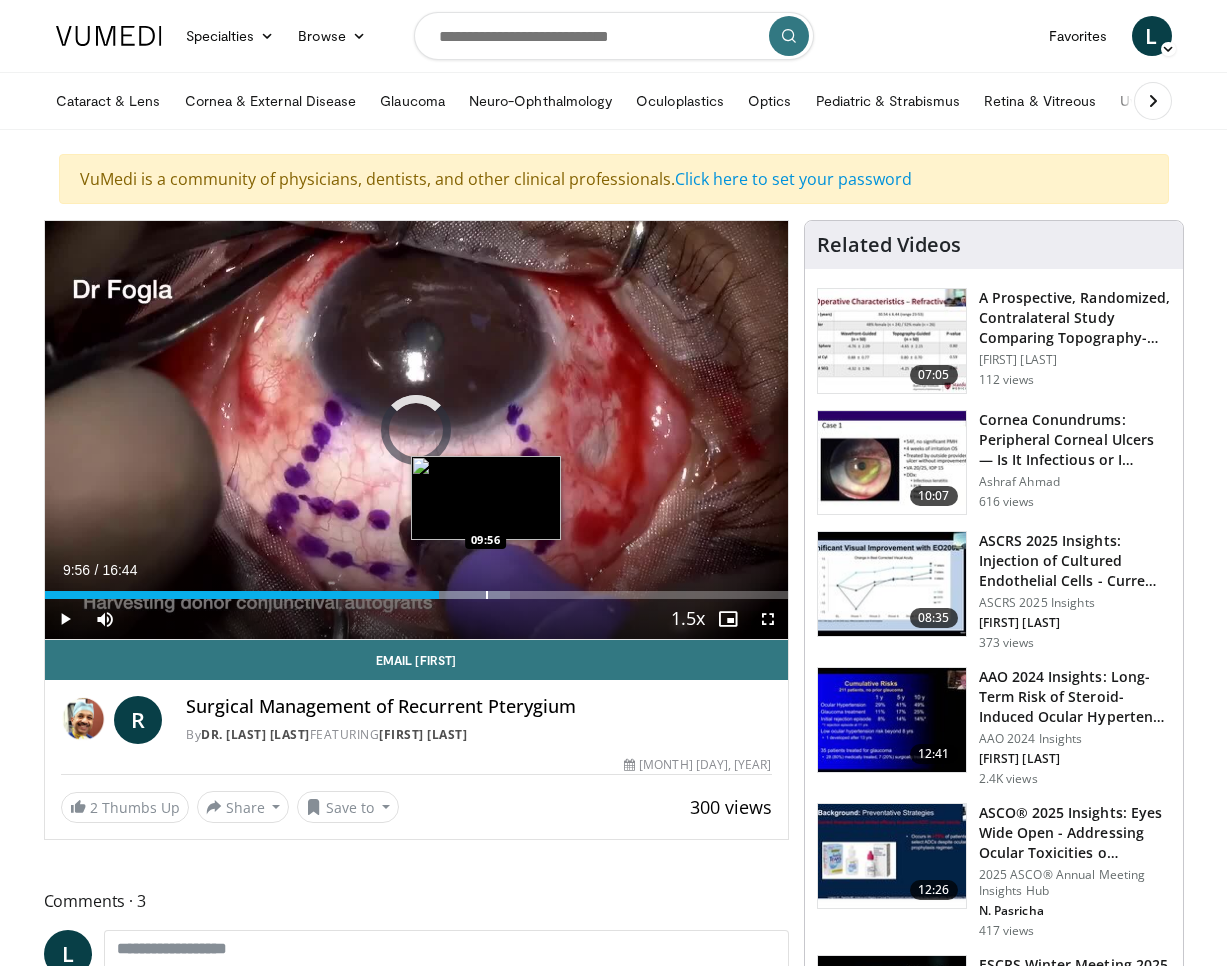click at bounding box center [487, 595] 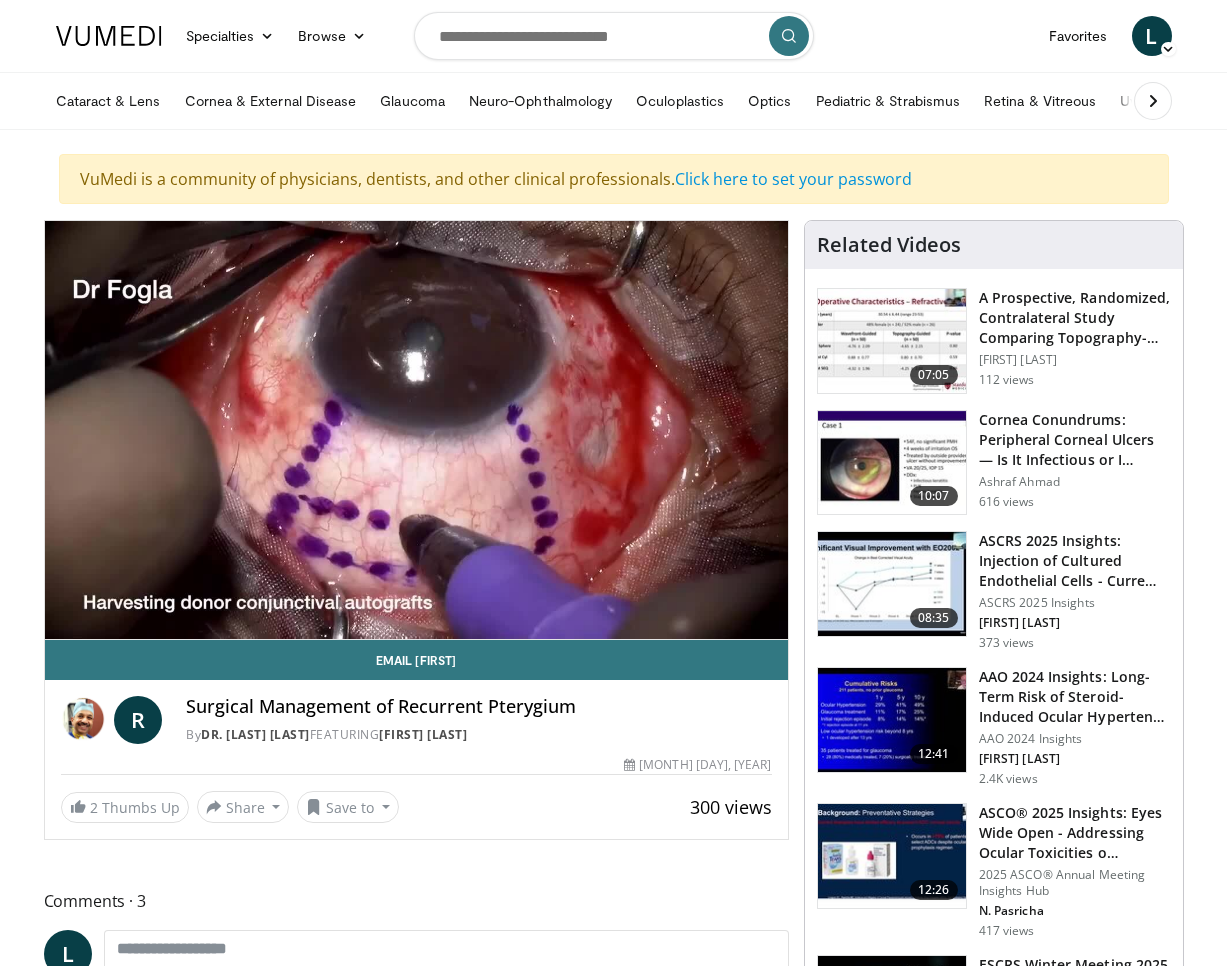 click on "**********" at bounding box center (416, 430) 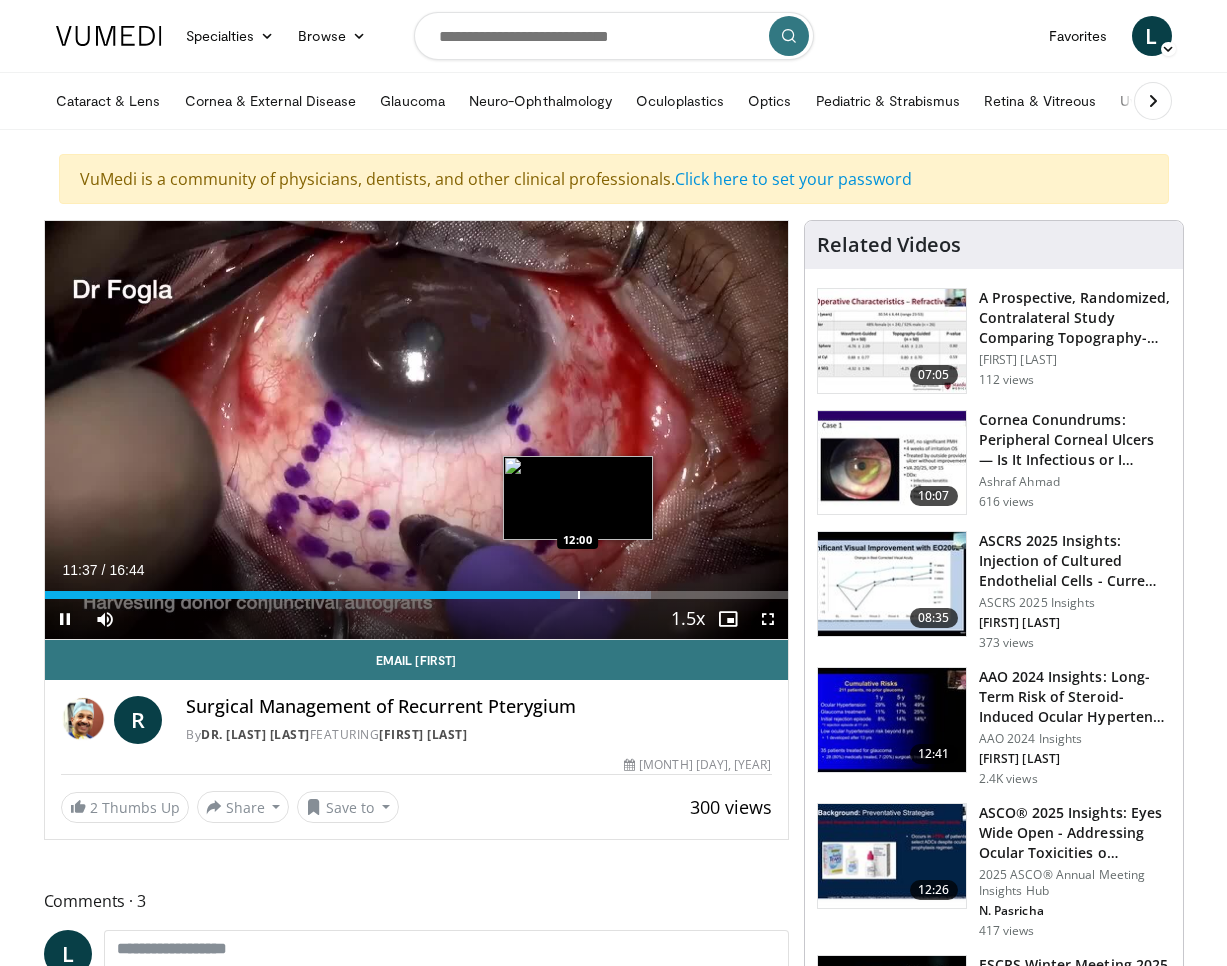 click at bounding box center [579, 595] 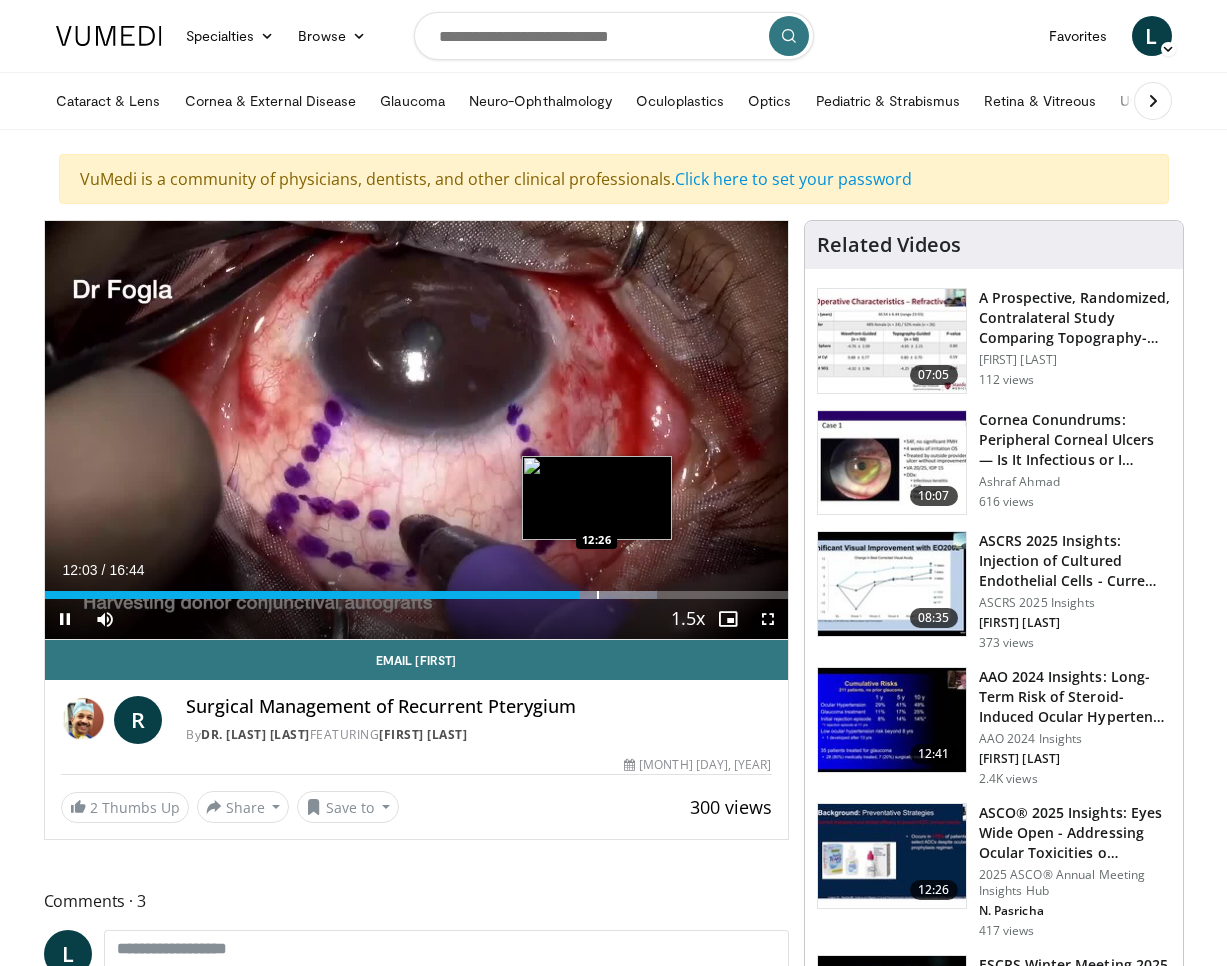 click at bounding box center [598, 595] 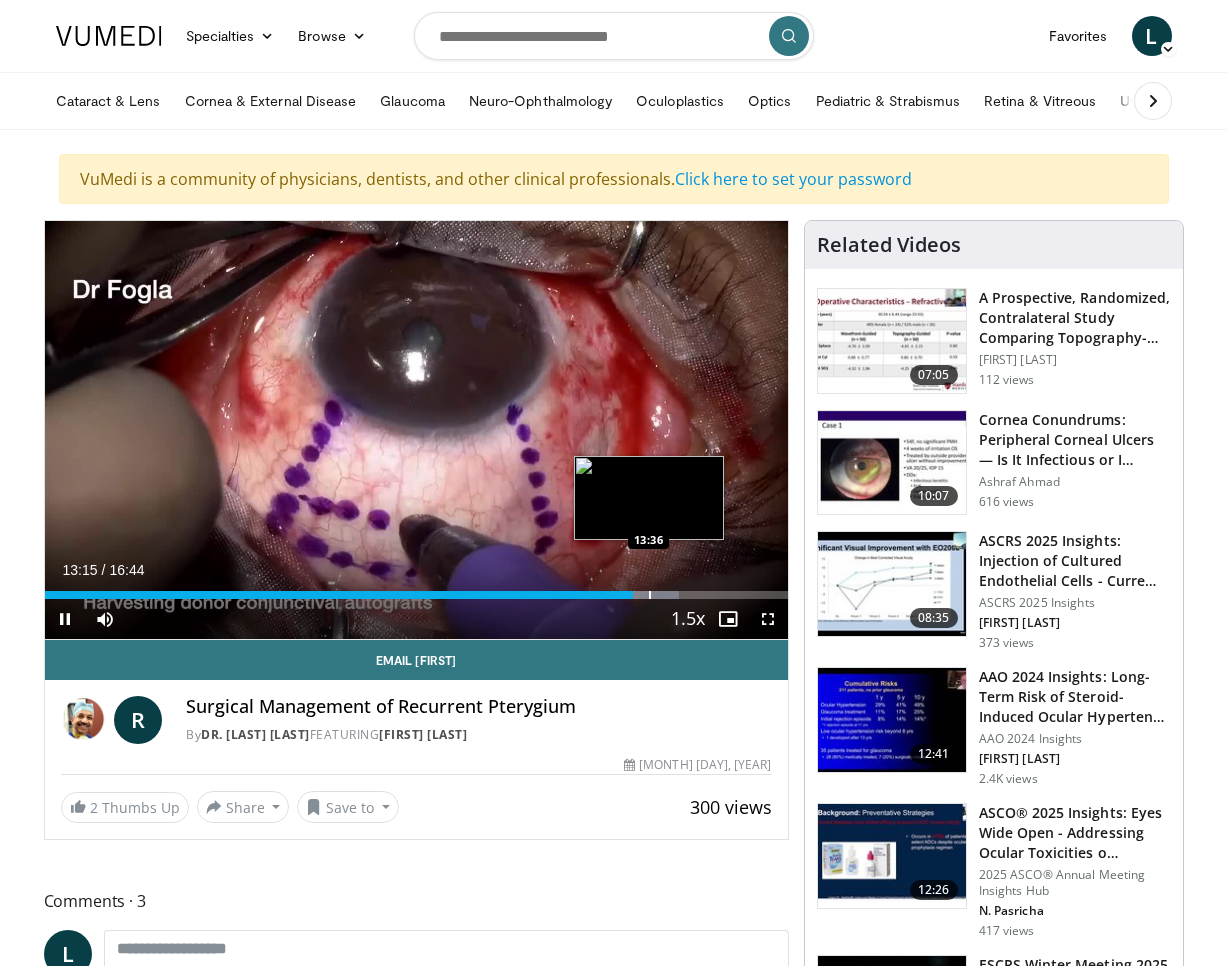 click at bounding box center [650, 595] 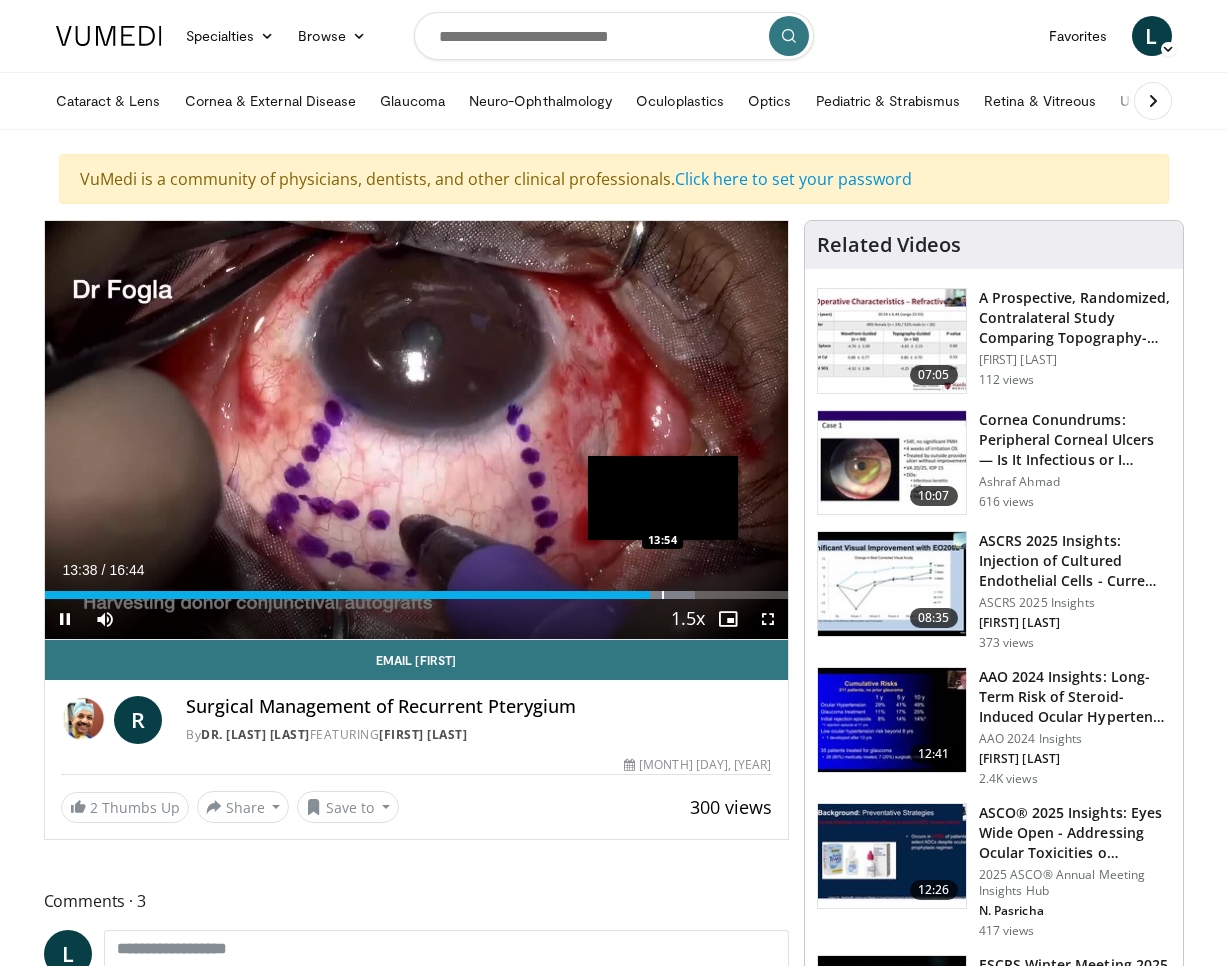 click at bounding box center (663, 595) 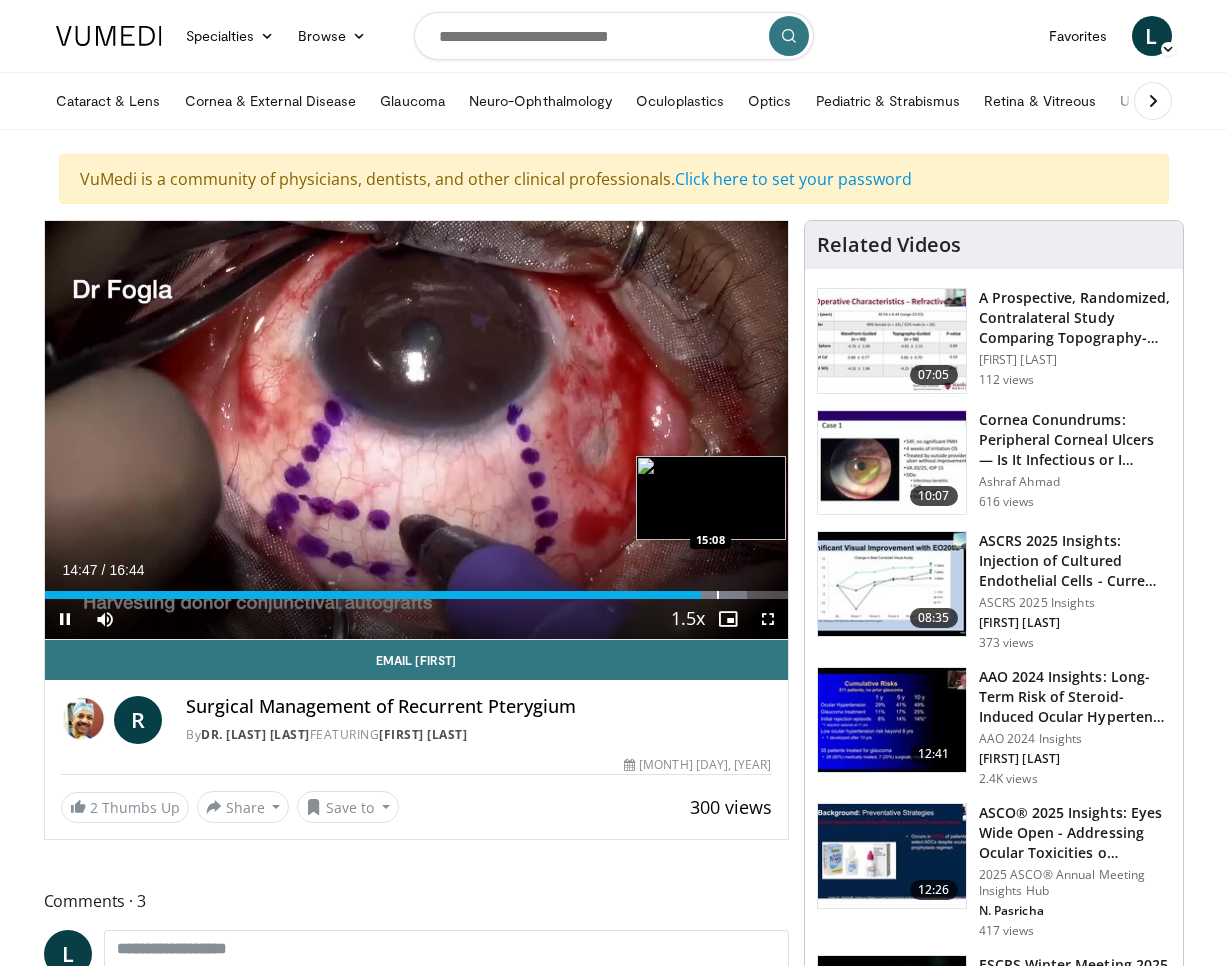 click at bounding box center (718, 595) 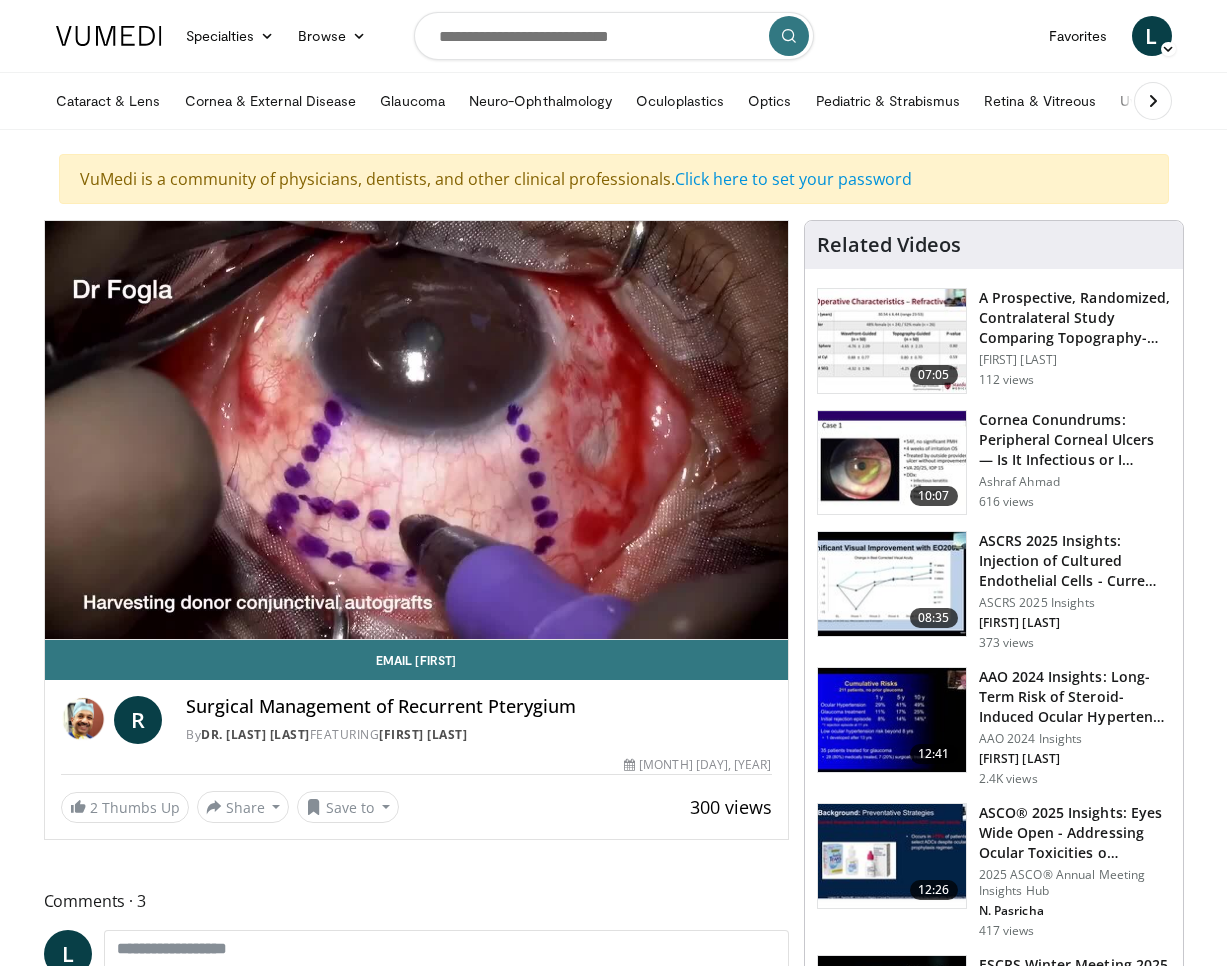 click at bounding box center (731, 635) 